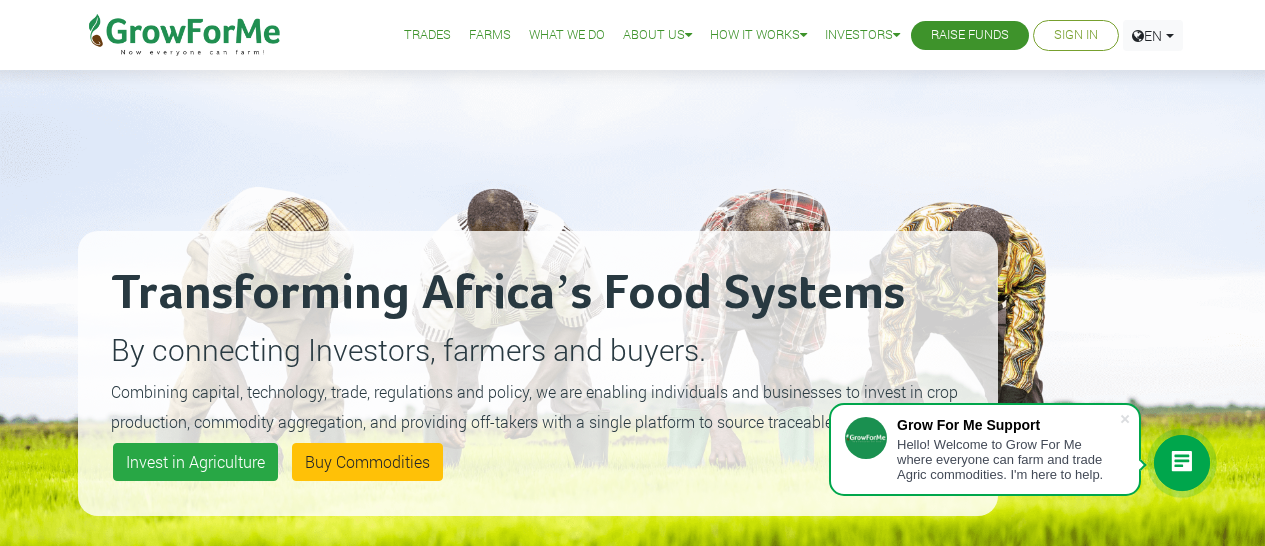 scroll, scrollTop: 0, scrollLeft: 0, axis: both 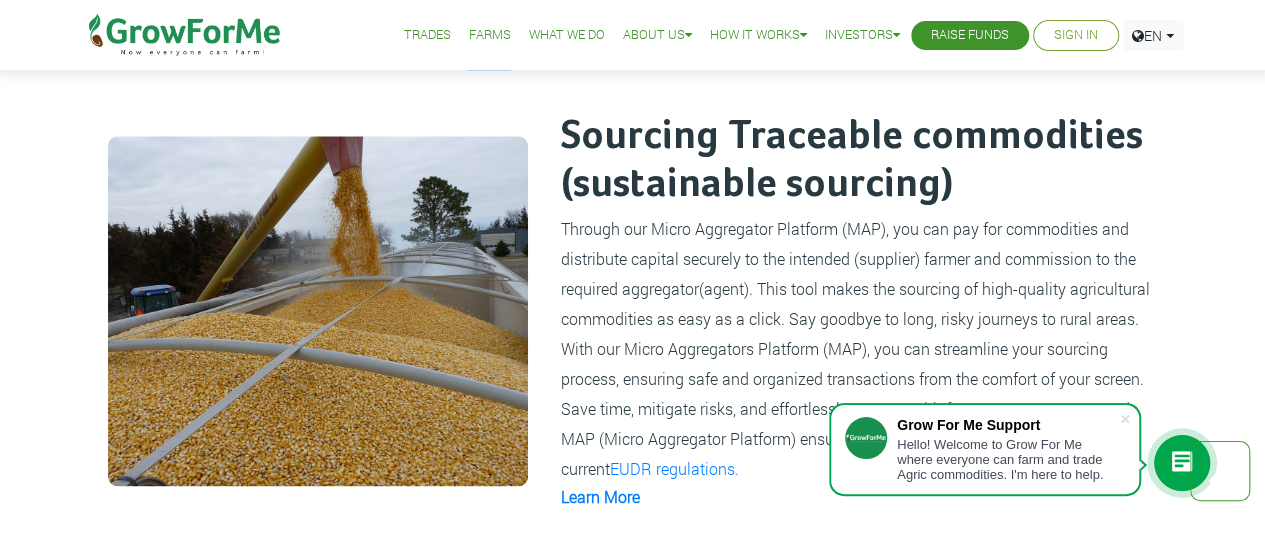click on "Our Services
We are transforming lives, one farmer at a time.
Buyers
Sellers
Aggregation
Farming
Sourcing Traceable commodities  (sustainable sourcing)
EUDR regulations.
Learn More
*800*008# *170#" at bounding box center (632, 262) 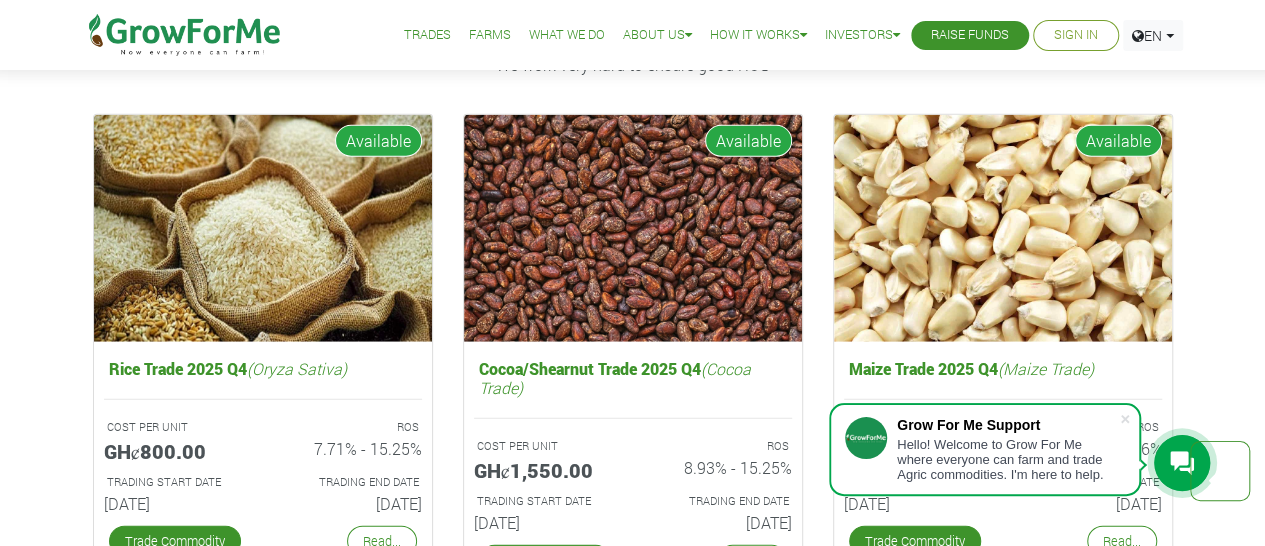 scroll, scrollTop: 2538, scrollLeft: 0, axis: vertical 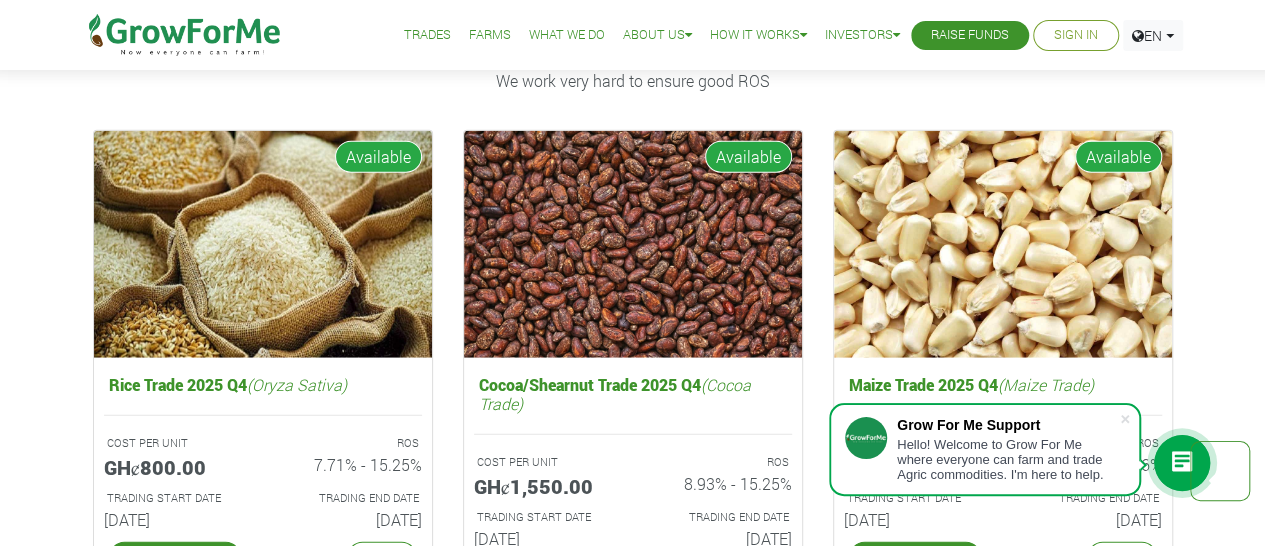 click at bounding box center [633, 244] 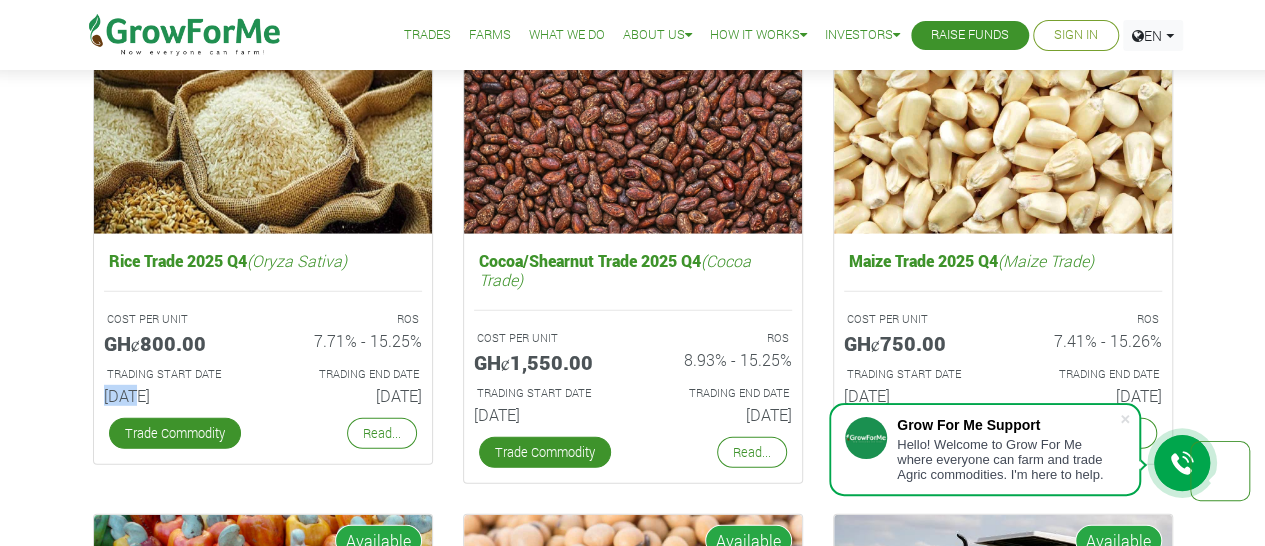 scroll, scrollTop: 2666, scrollLeft: 0, axis: vertical 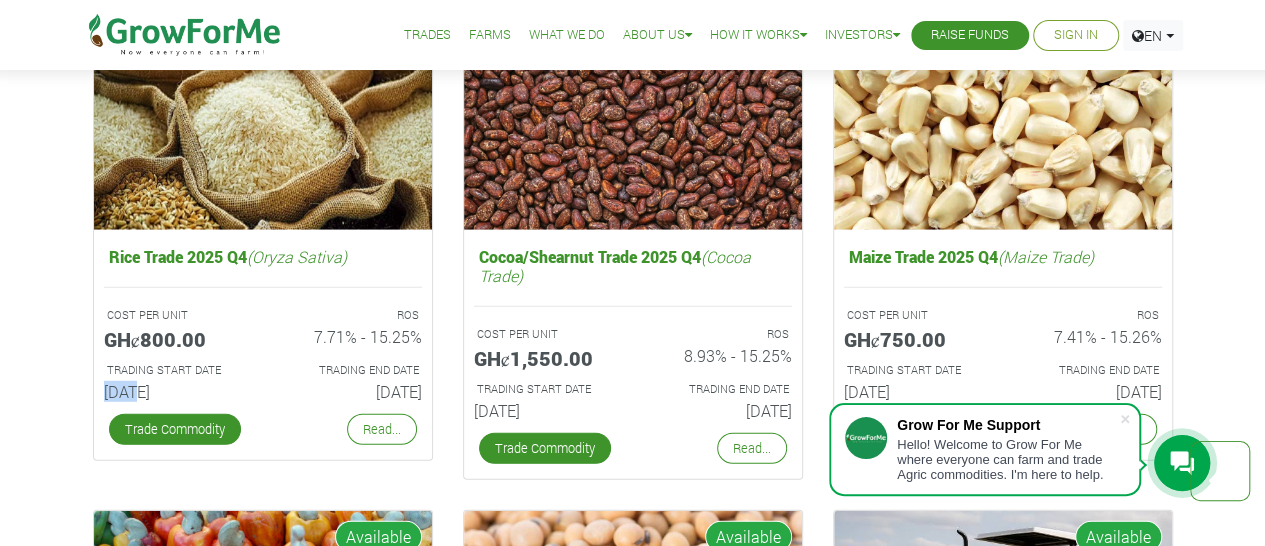 click on "Fund Campaigns with Grow For Me
We work very hard to ensure good ROS
Rice Trade 2025 Q4  (Oryza Sativa)
COST PER UNIT
GHȼ800.00
ROS
7.71% - 15.25%" at bounding box center [632, 629] 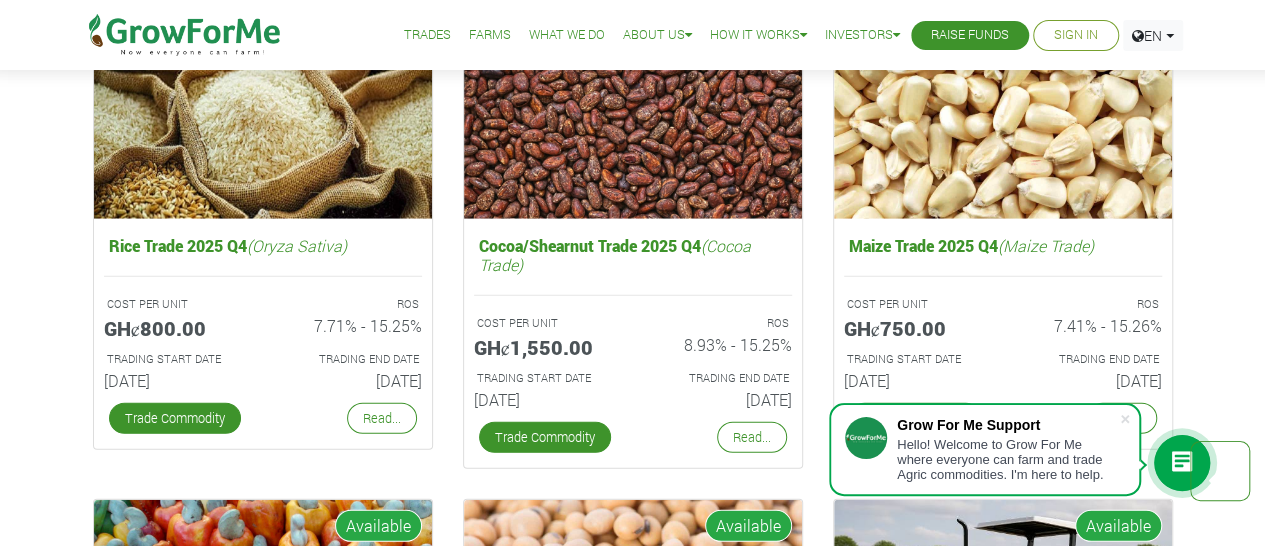 scroll, scrollTop: 2684, scrollLeft: 0, axis: vertical 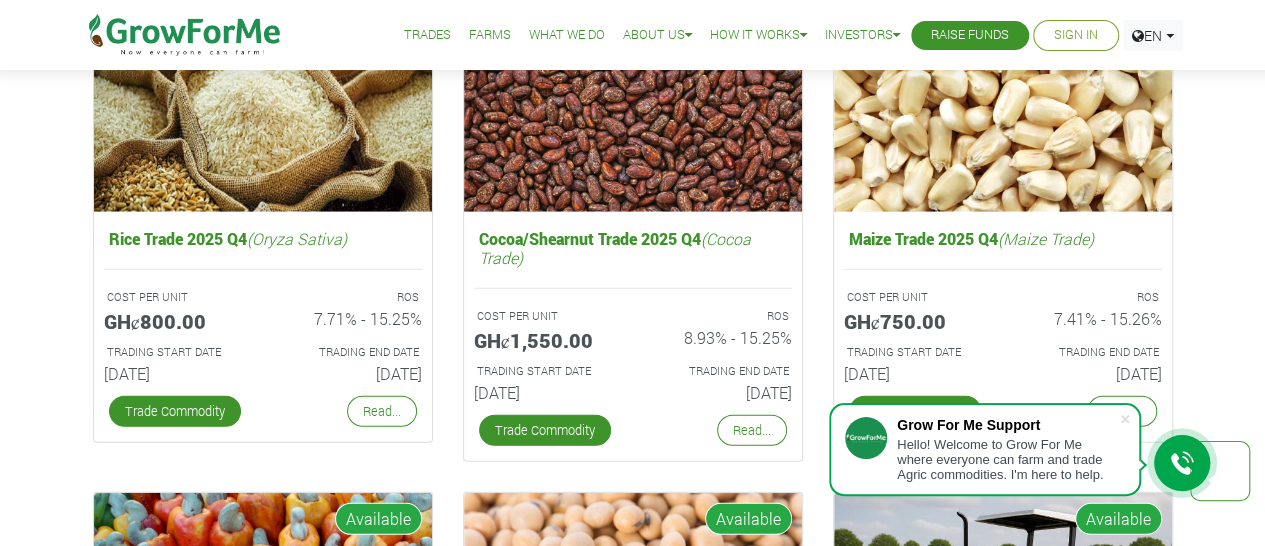 click at bounding box center [263, 98] 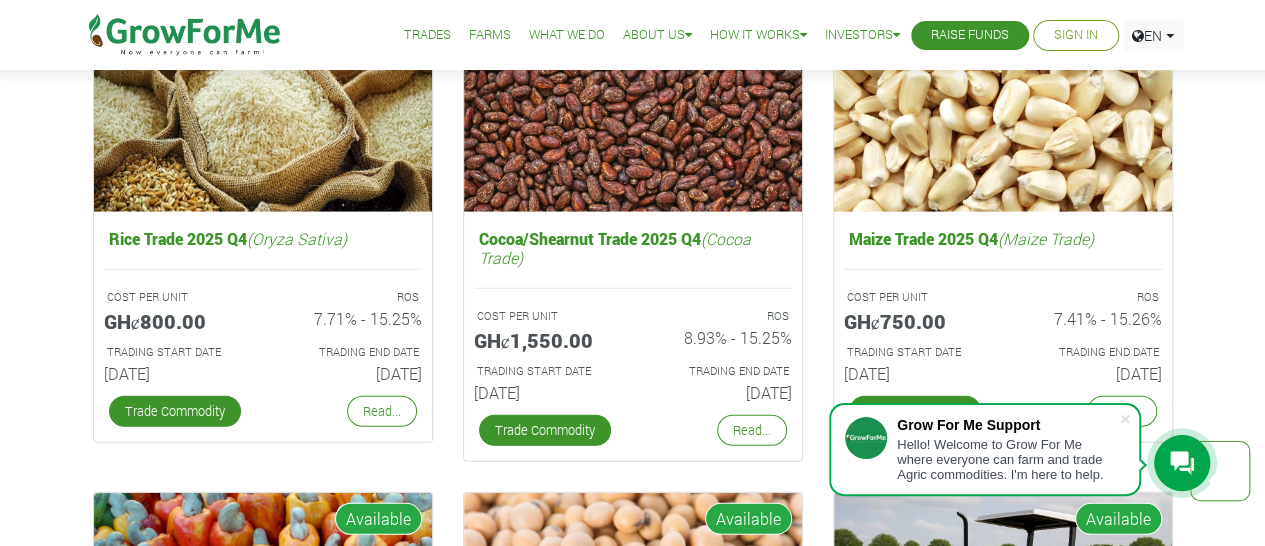 click on "Trade Commodity" at bounding box center (175, 411) 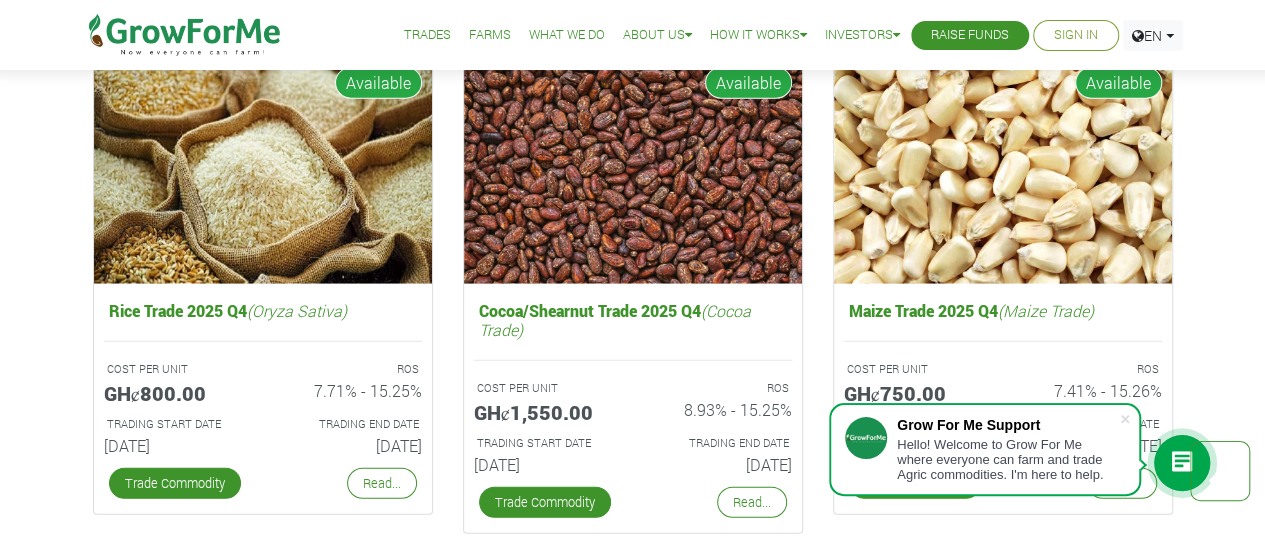 scroll, scrollTop: 2610, scrollLeft: 0, axis: vertical 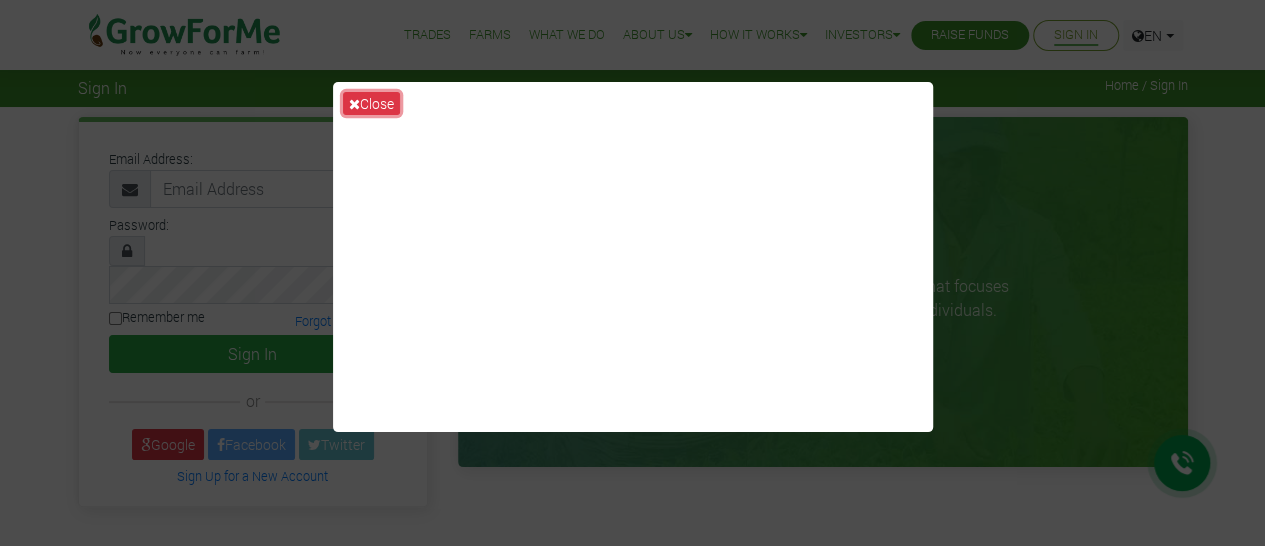 click at bounding box center (354, 104) 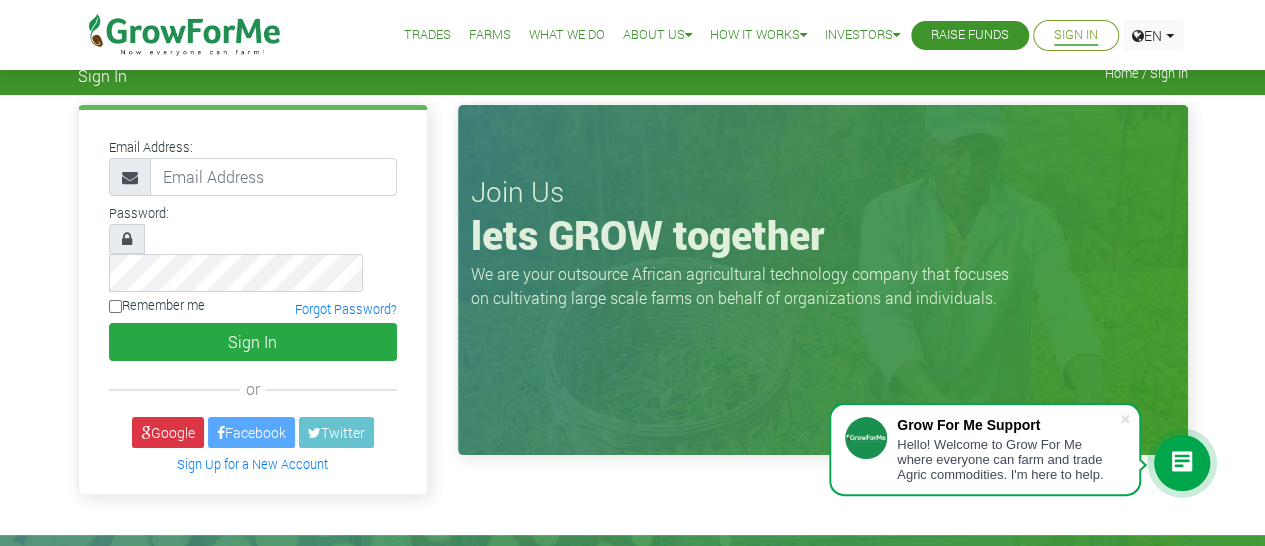 scroll, scrollTop: 0, scrollLeft: 0, axis: both 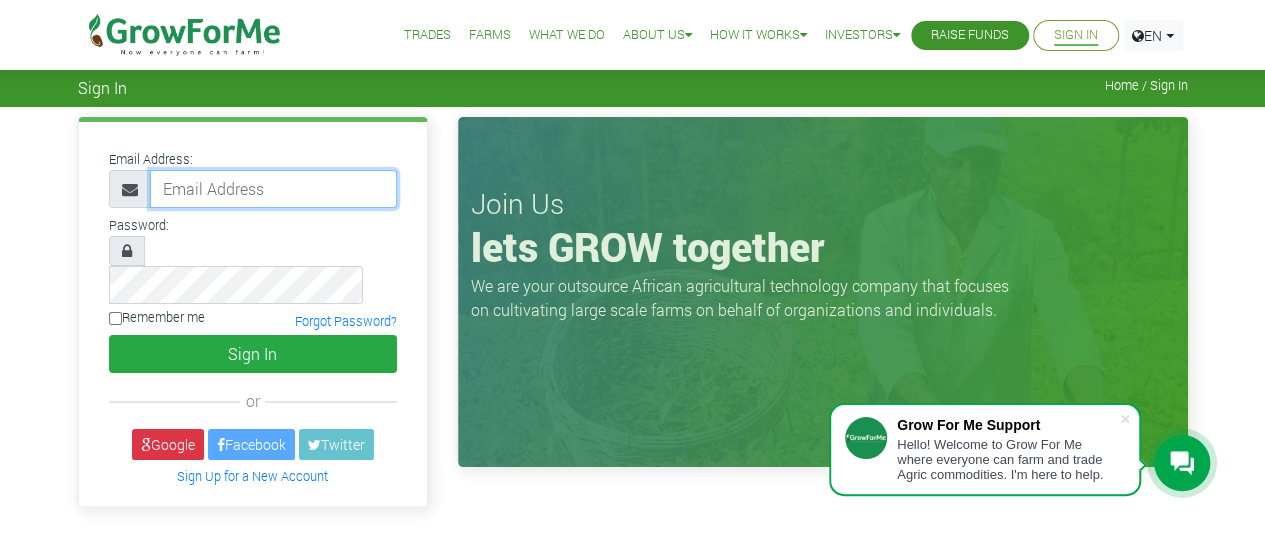 click at bounding box center [273, 189] 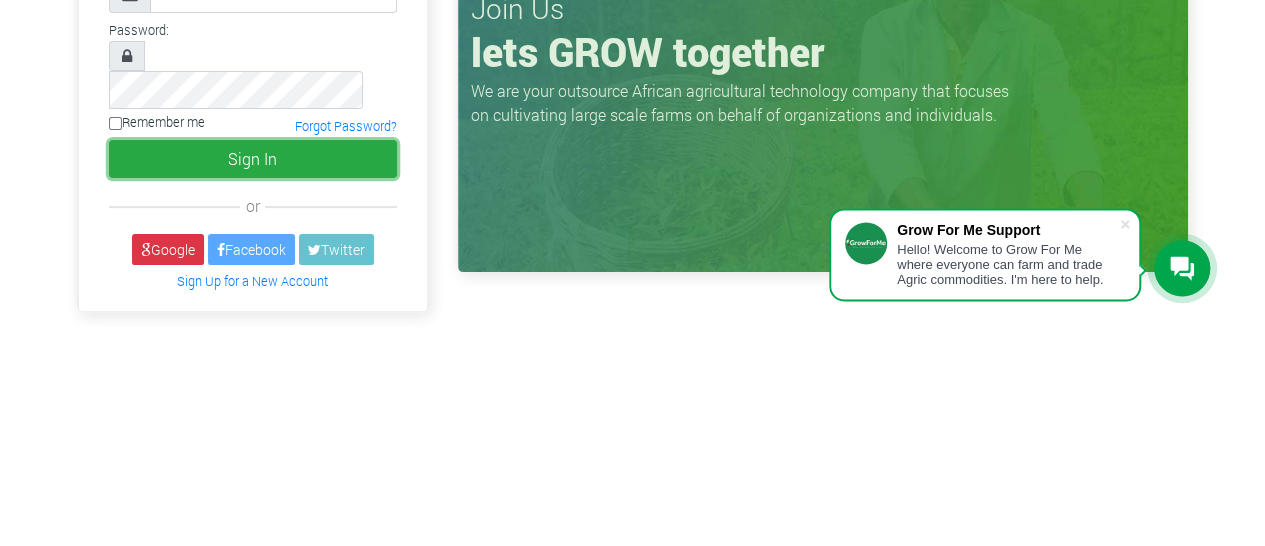 type 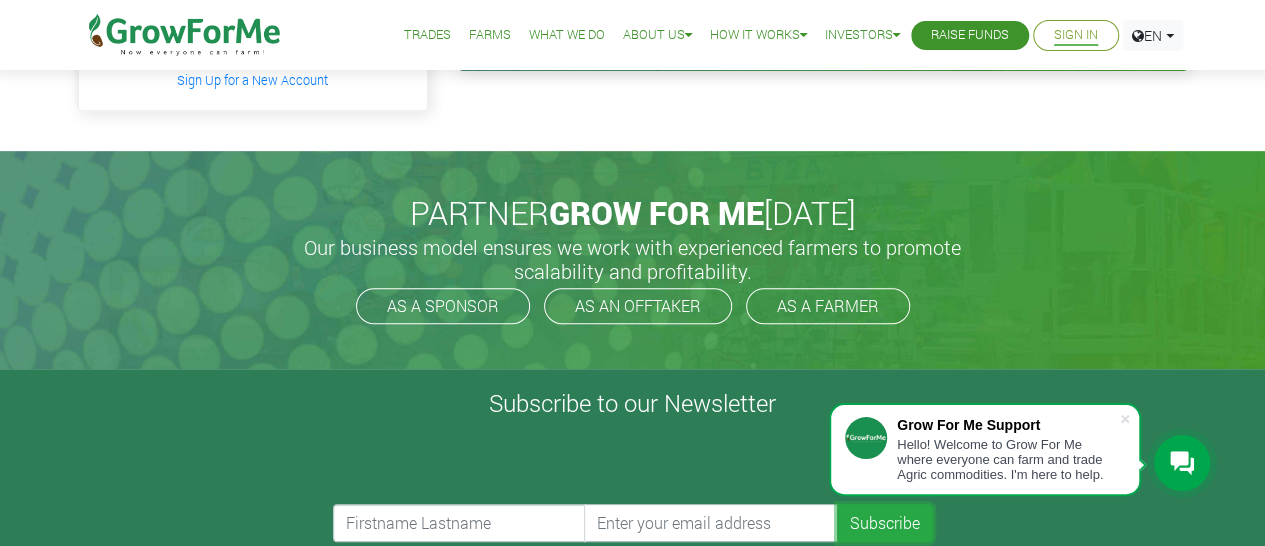 type 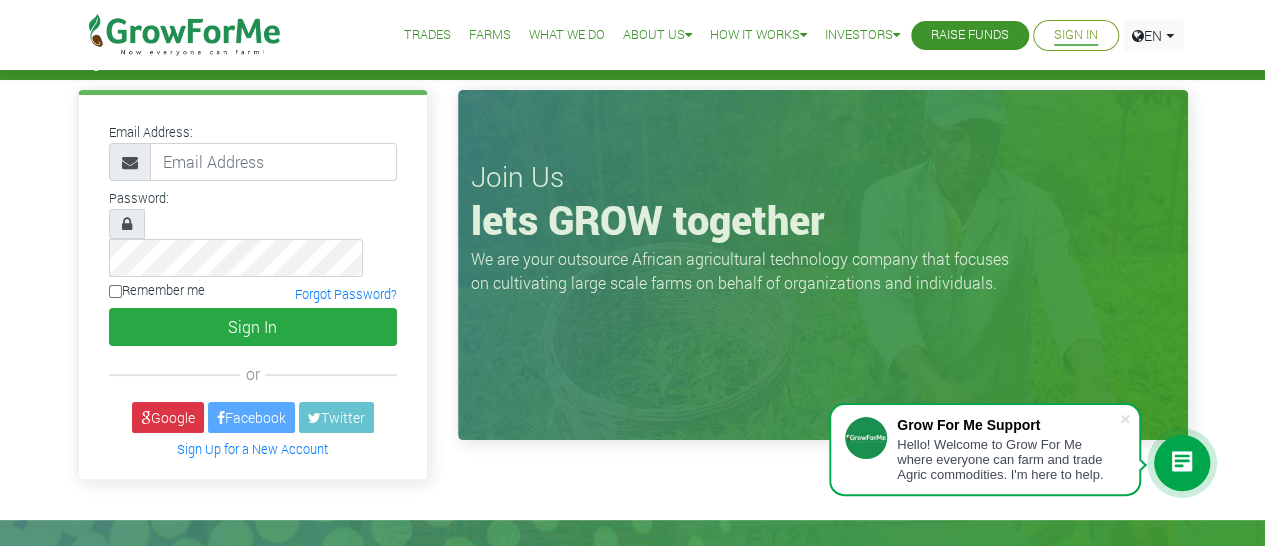 scroll, scrollTop: 0, scrollLeft: 0, axis: both 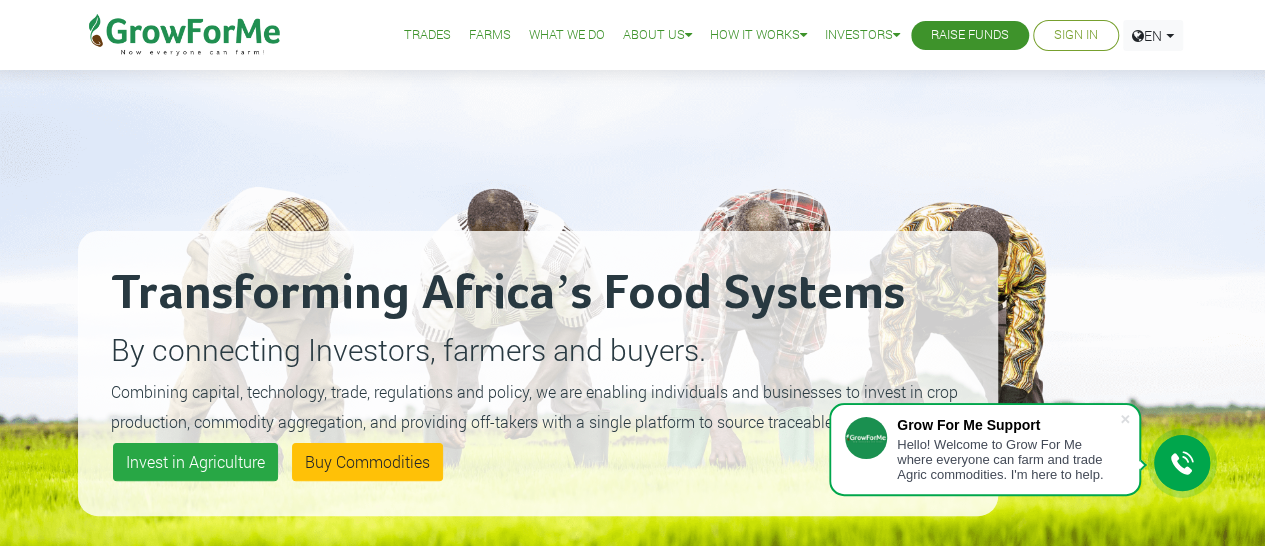 click on "Sign In" at bounding box center (1076, 35) 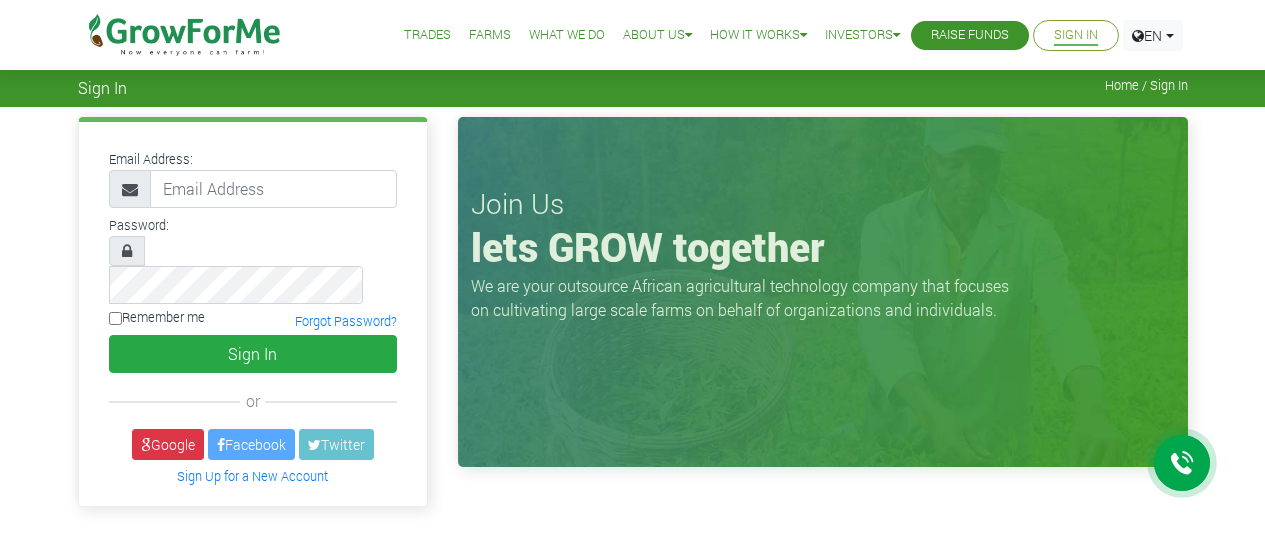 scroll, scrollTop: 0, scrollLeft: 0, axis: both 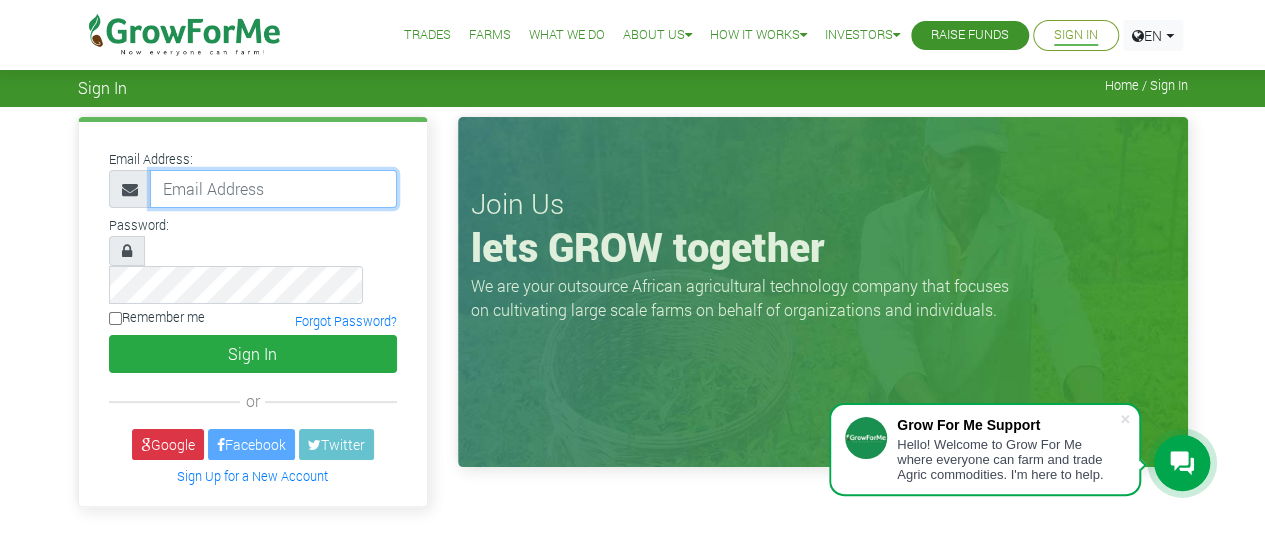 click at bounding box center (273, 189) 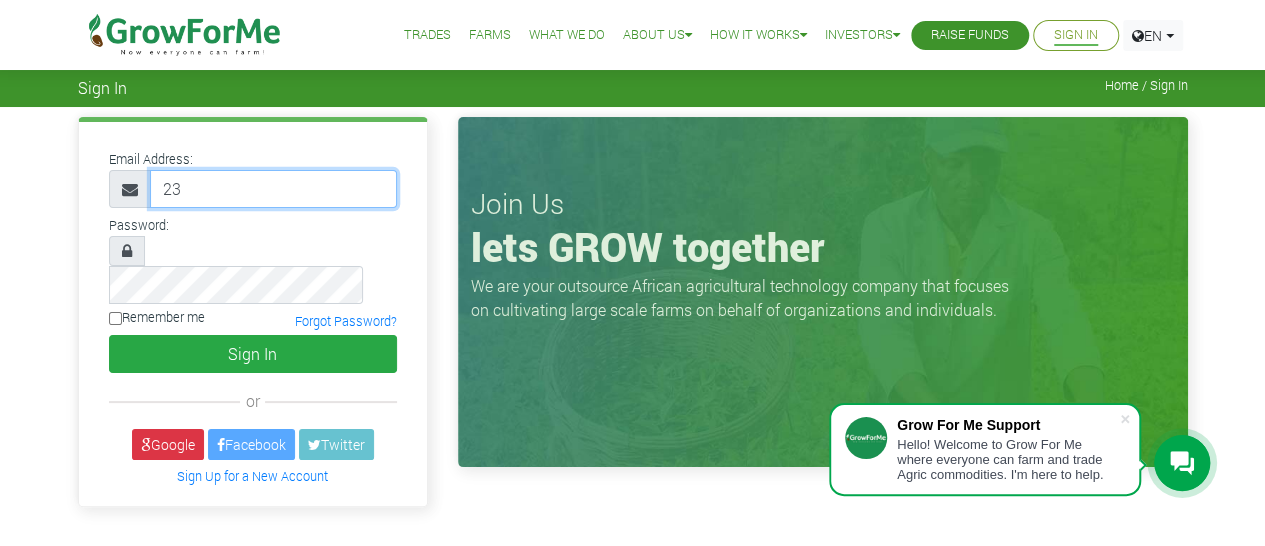 type on "2" 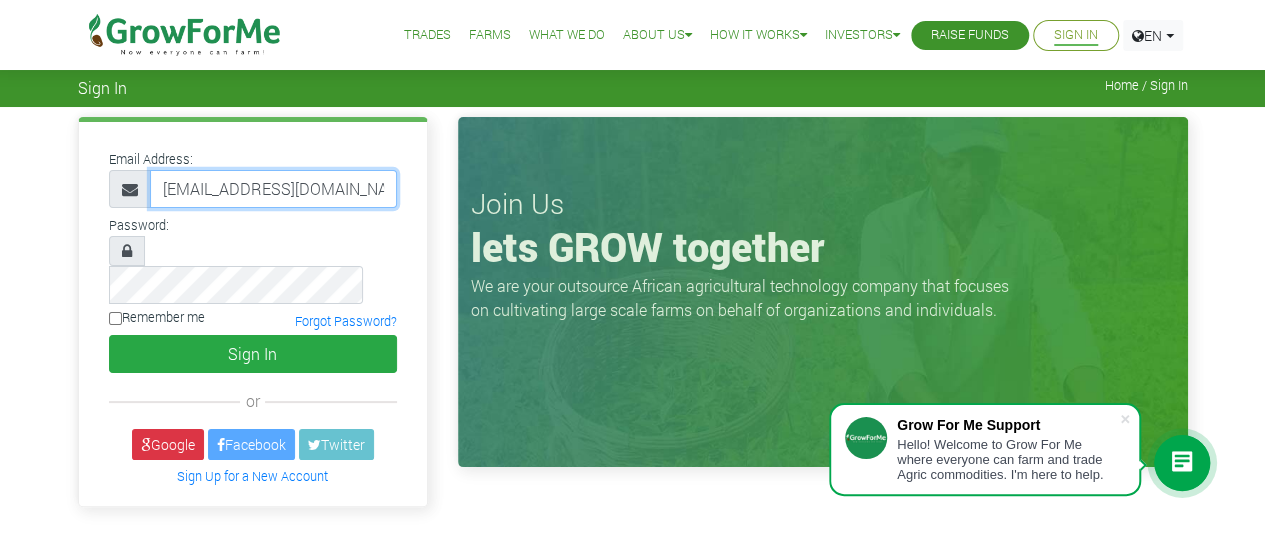 type on "anitaatobra@gmail.com" 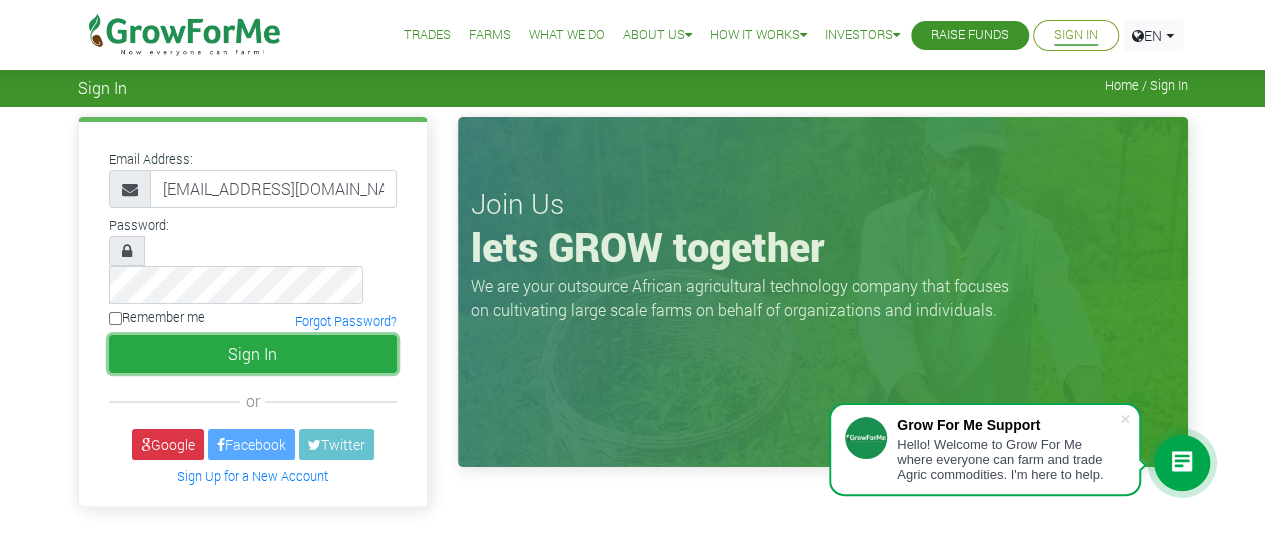 click on "Sign In" at bounding box center (253, 354) 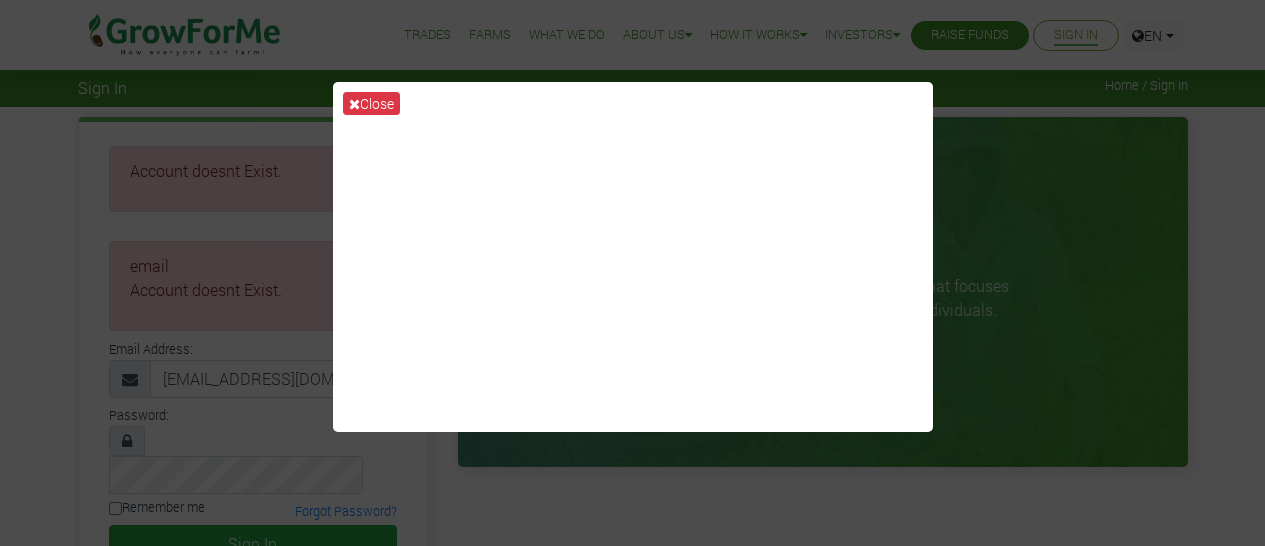 scroll, scrollTop: 0, scrollLeft: 0, axis: both 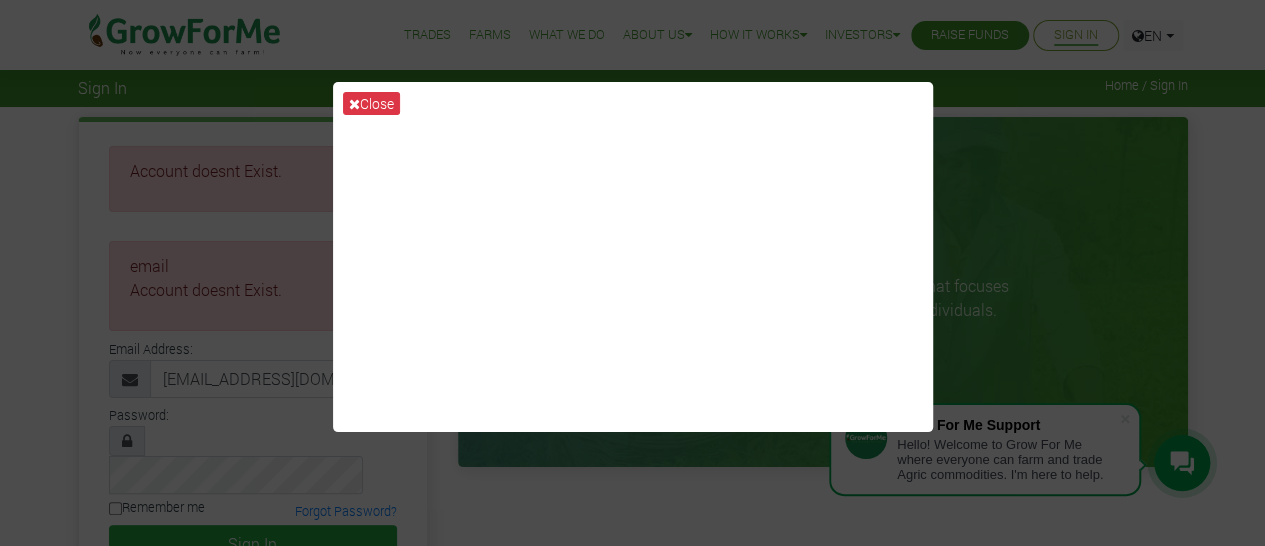 click on "Close" at bounding box center (632, 273) 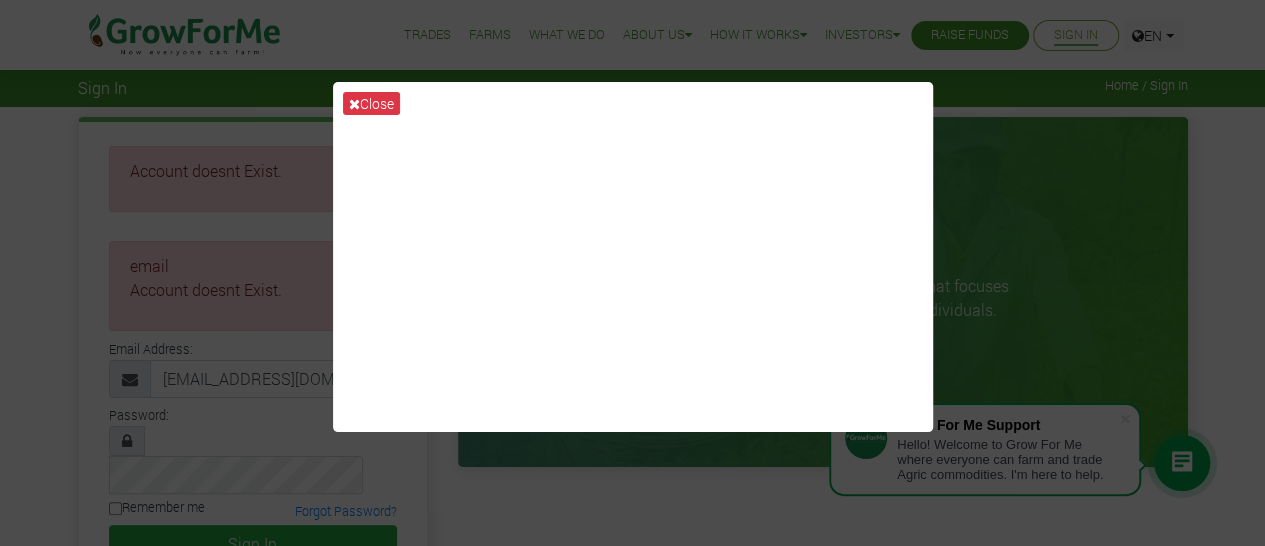 click on "Close" at bounding box center [632, 273] 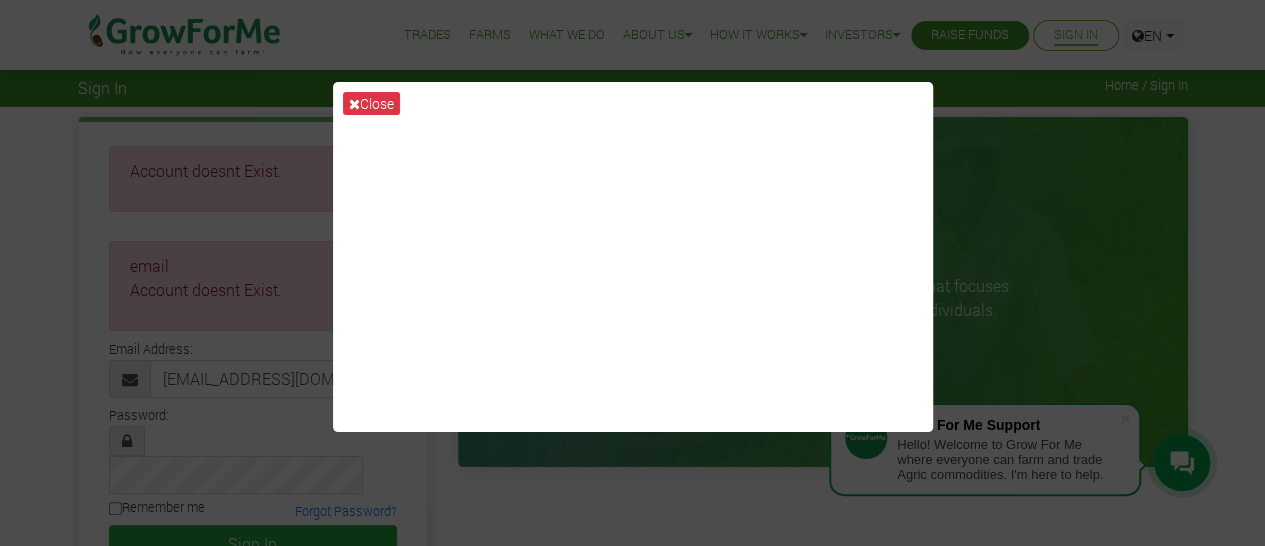 click on "Close" at bounding box center [632, 273] 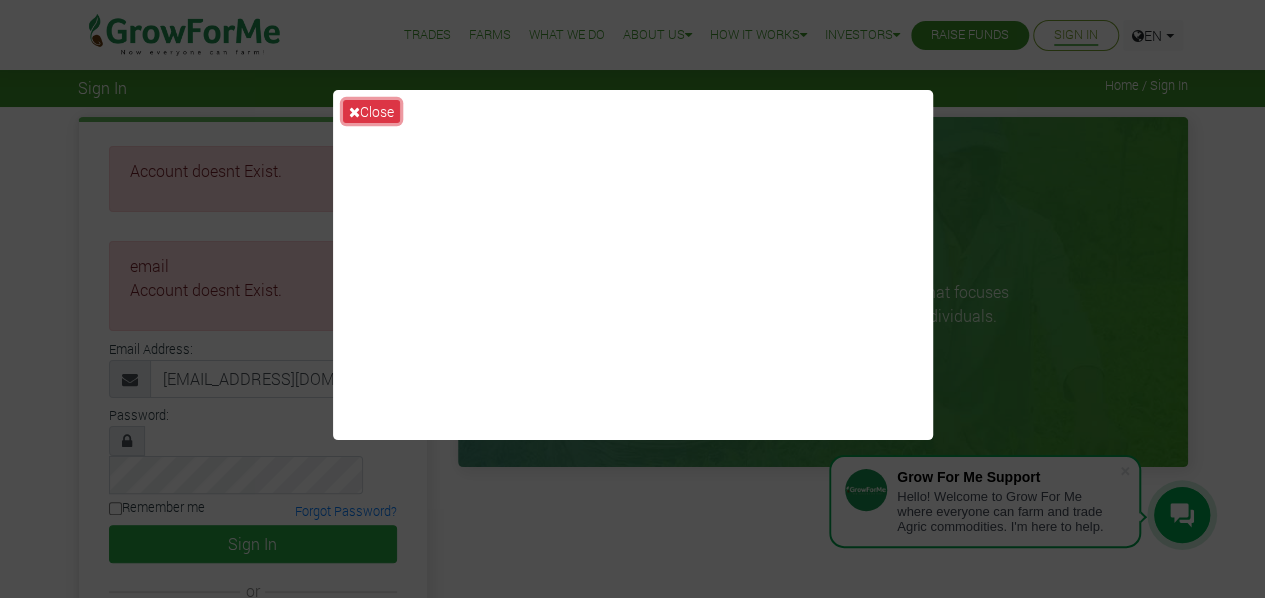 click on "Close" at bounding box center [371, 111] 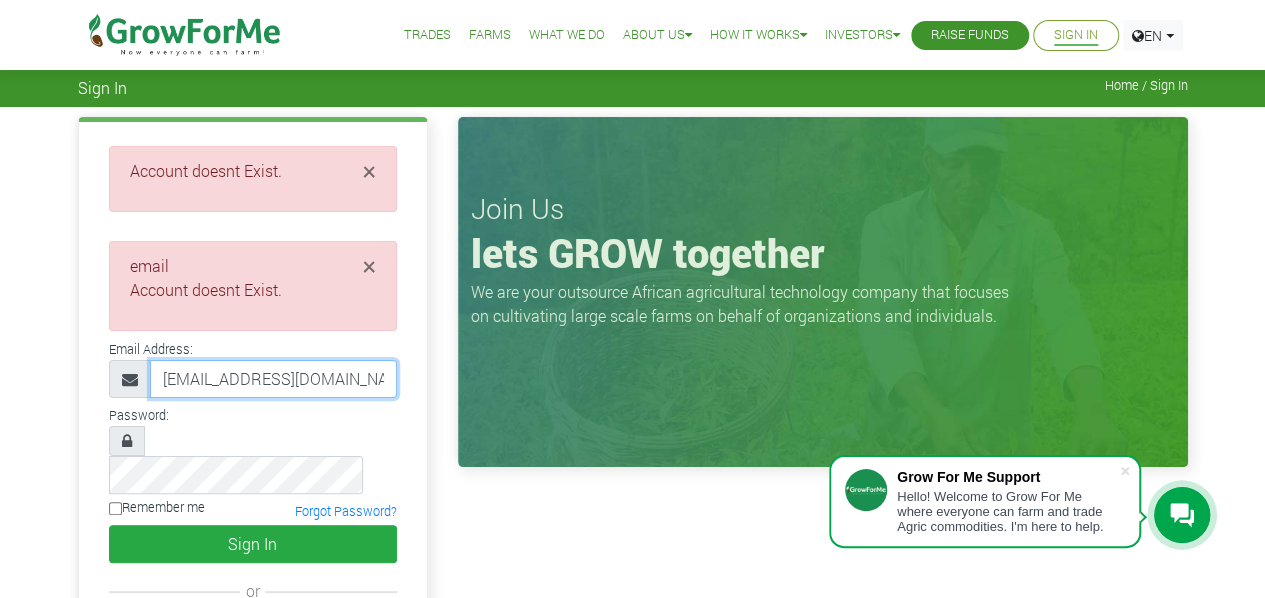 click on "[EMAIL_ADDRESS][DOMAIN_NAME]" at bounding box center [273, 379] 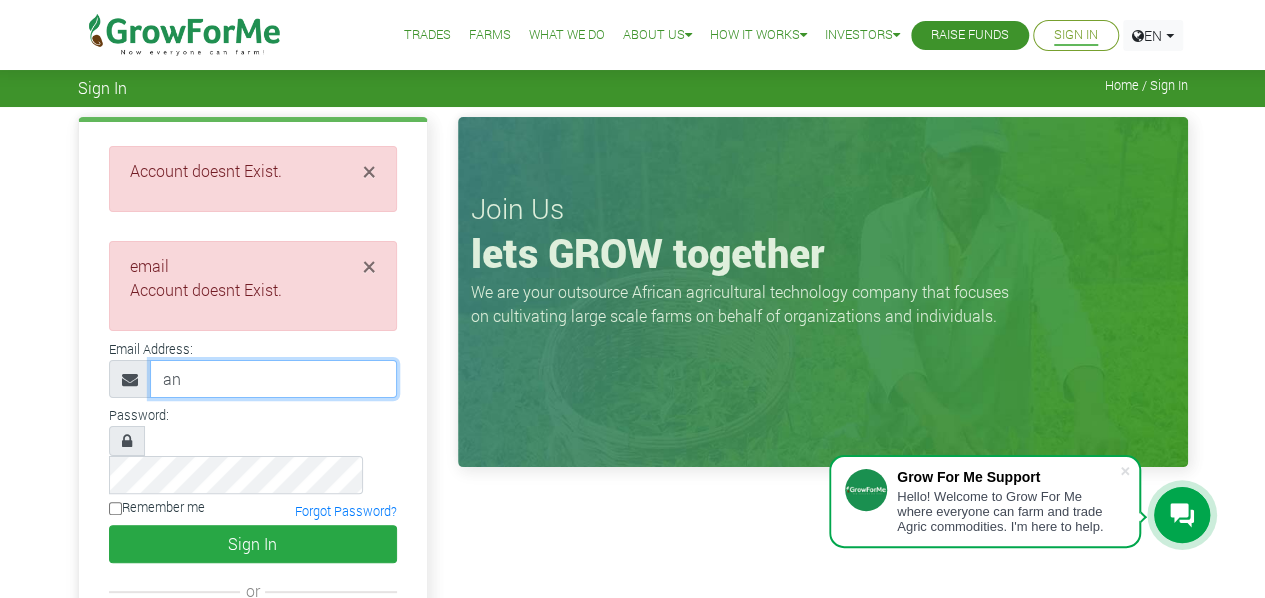 type on "a" 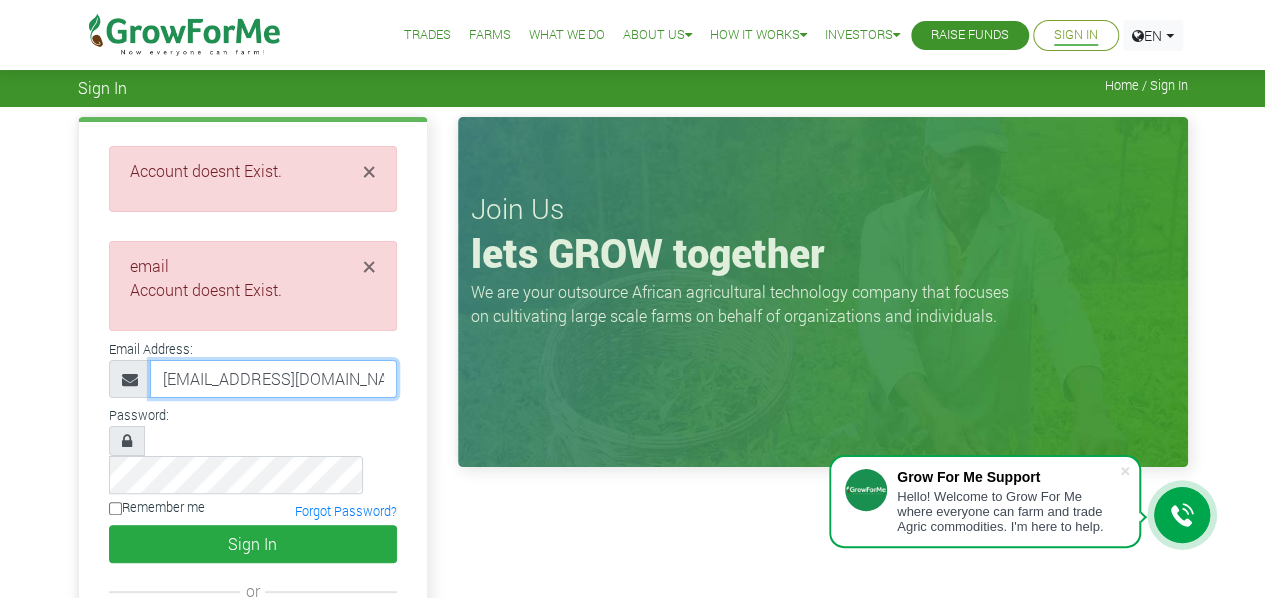 scroll, scrollTop: 0, scrollLeft: 10, axis: horizontal 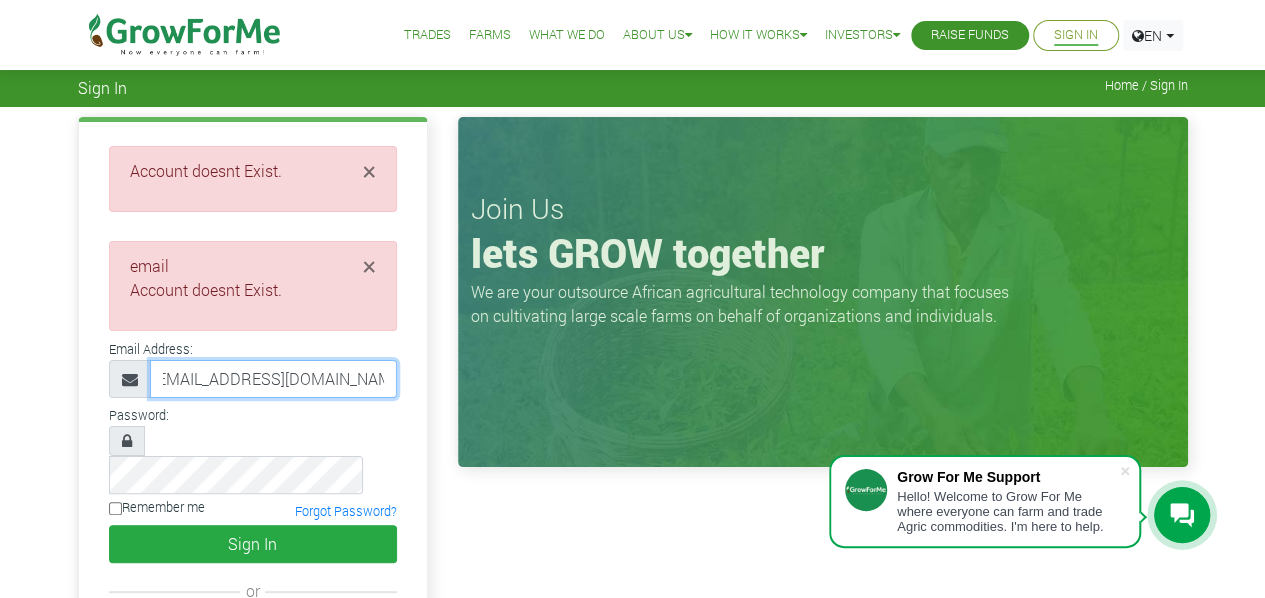 type on "233246560665@growforme.com" 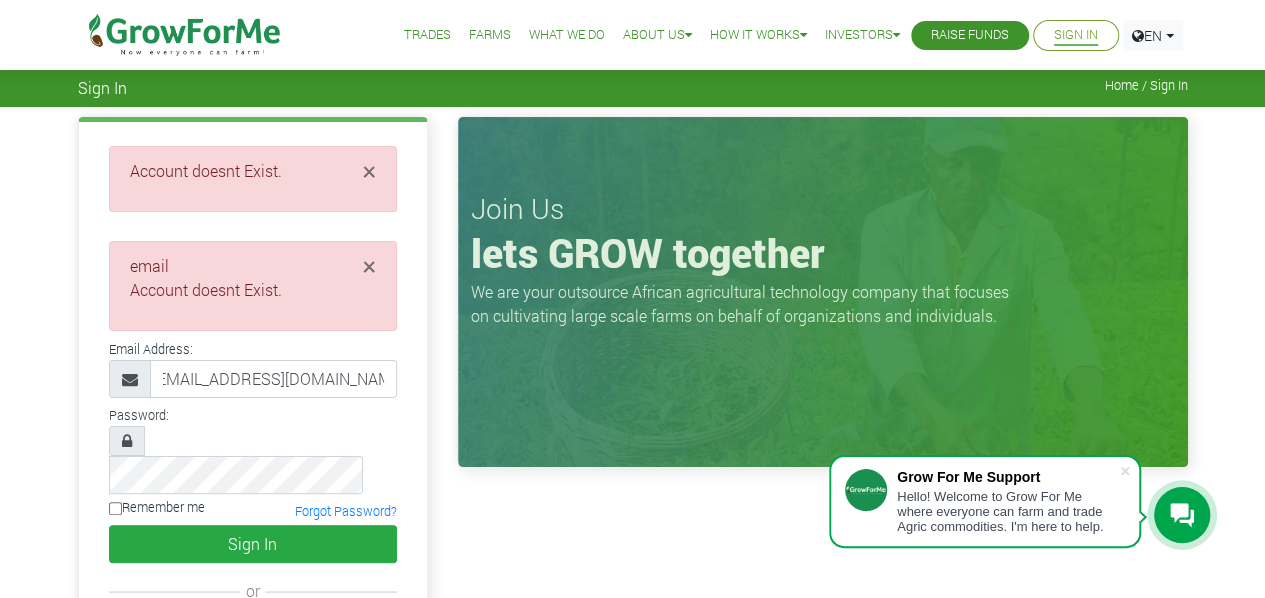 scroll, scrollTop: 0, scrollLeft: 0, axis: both 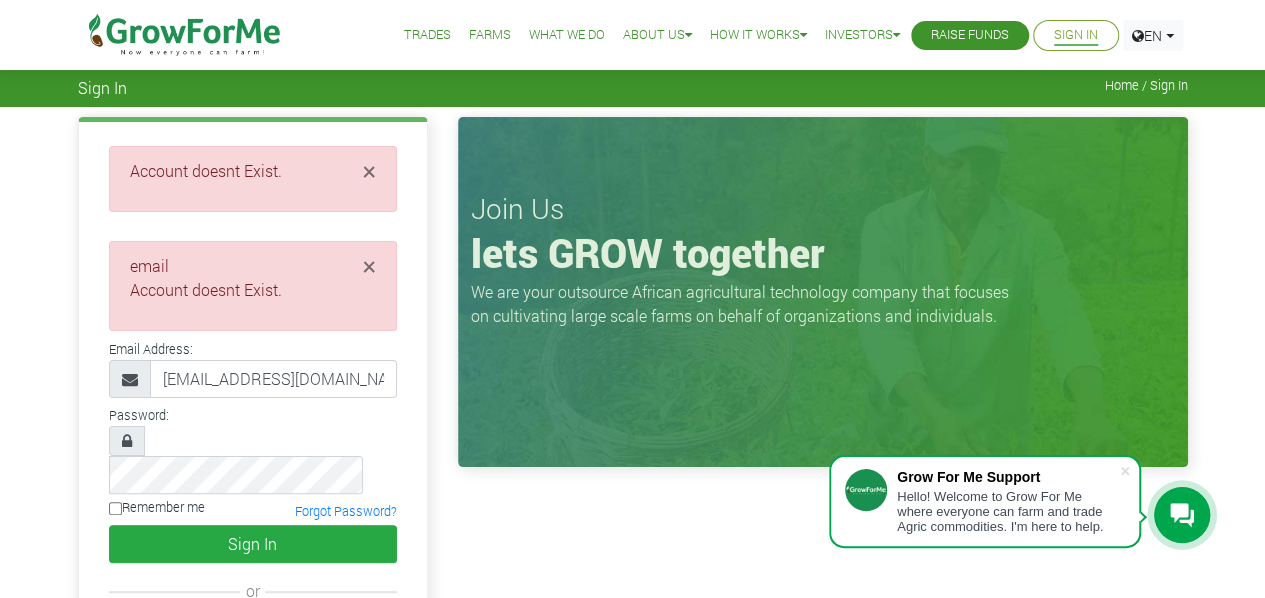 click on "Remember me" at bounding box center [115, 508] 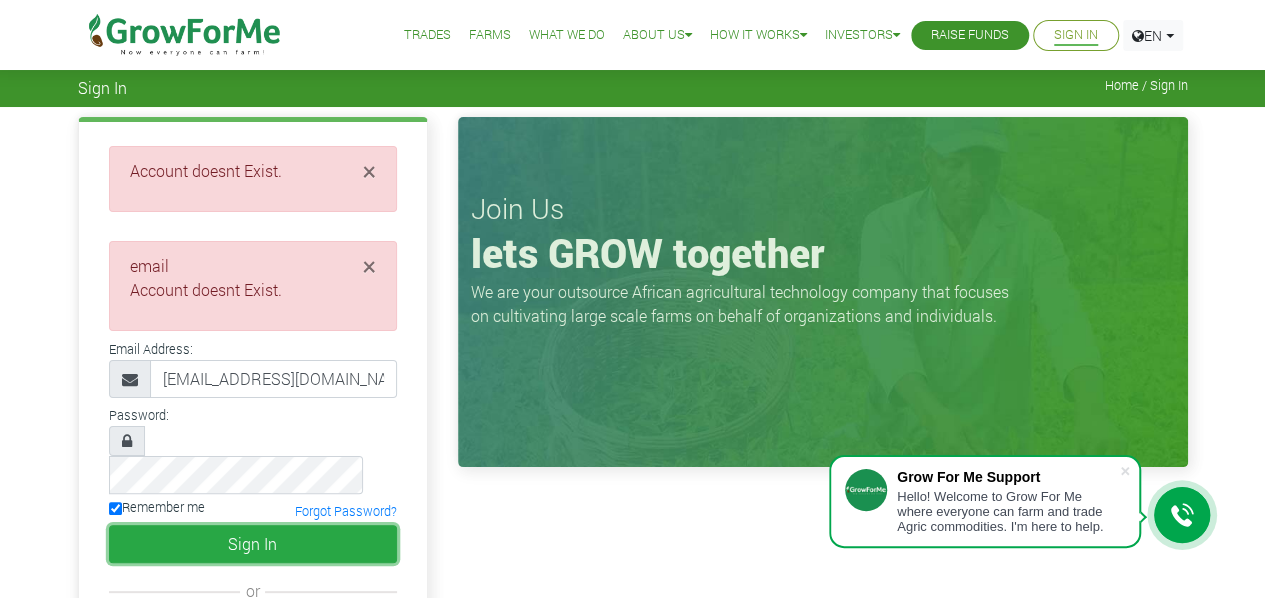 click on "Sign In" at bounding box center (253, 544) 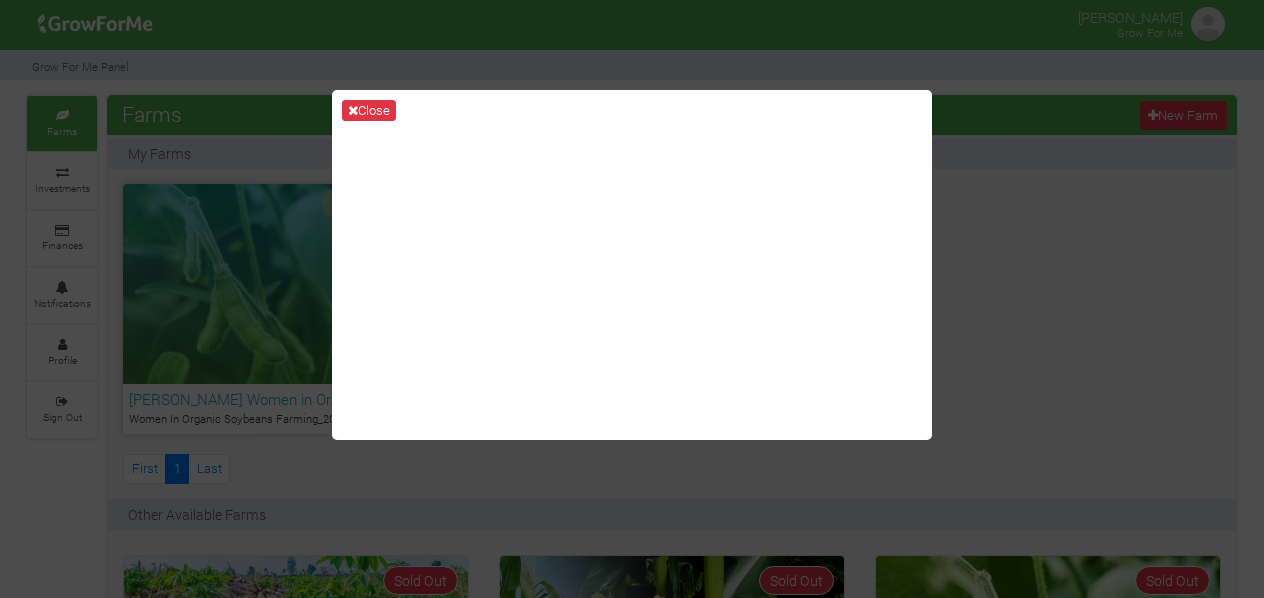 scroll, scrollTop: 0, scrollLeft: 0, axis: both 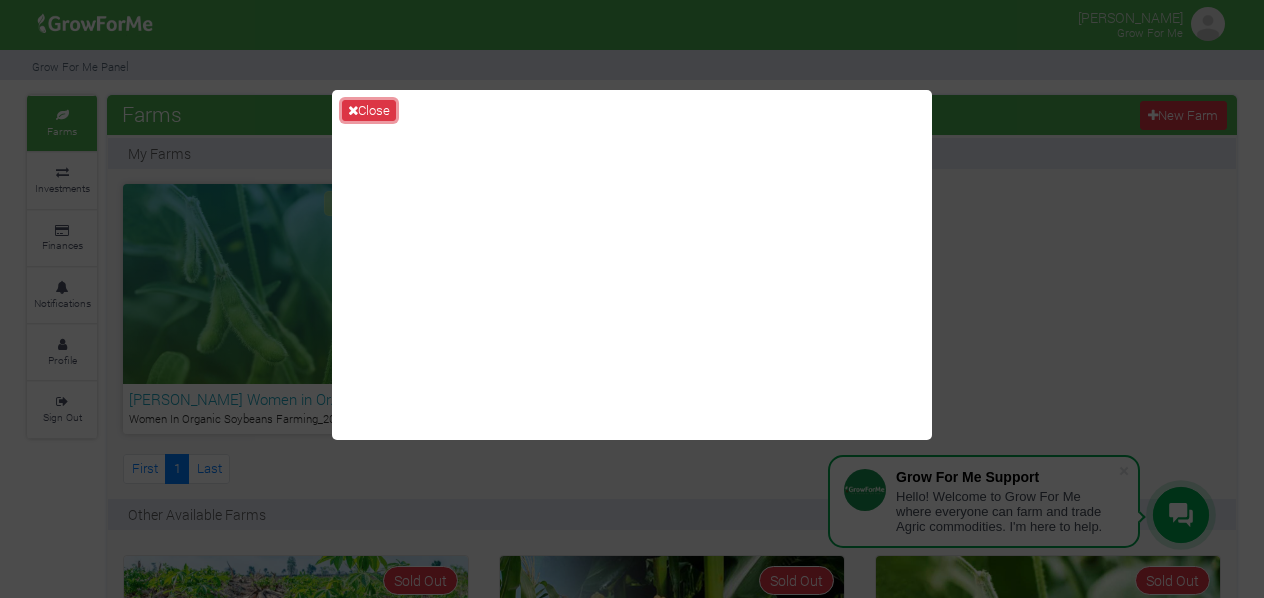 click on "Close" at bounding box center [369, 111] 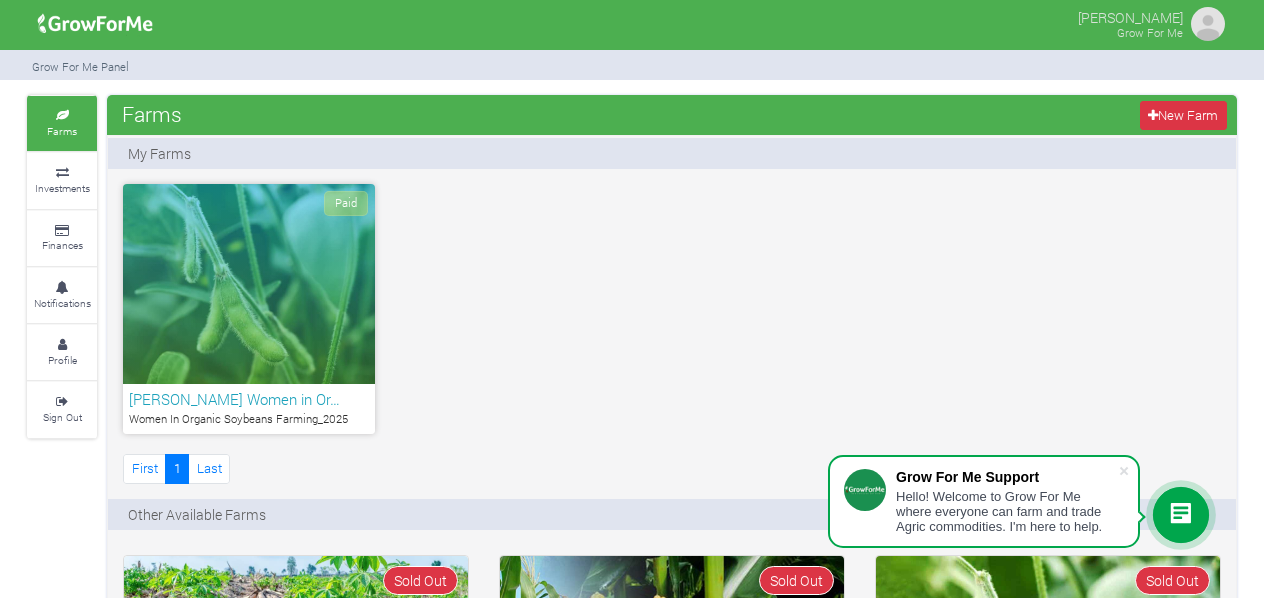 scroll, scrollTop: 523, scrollLeft: 0, axis: vertical 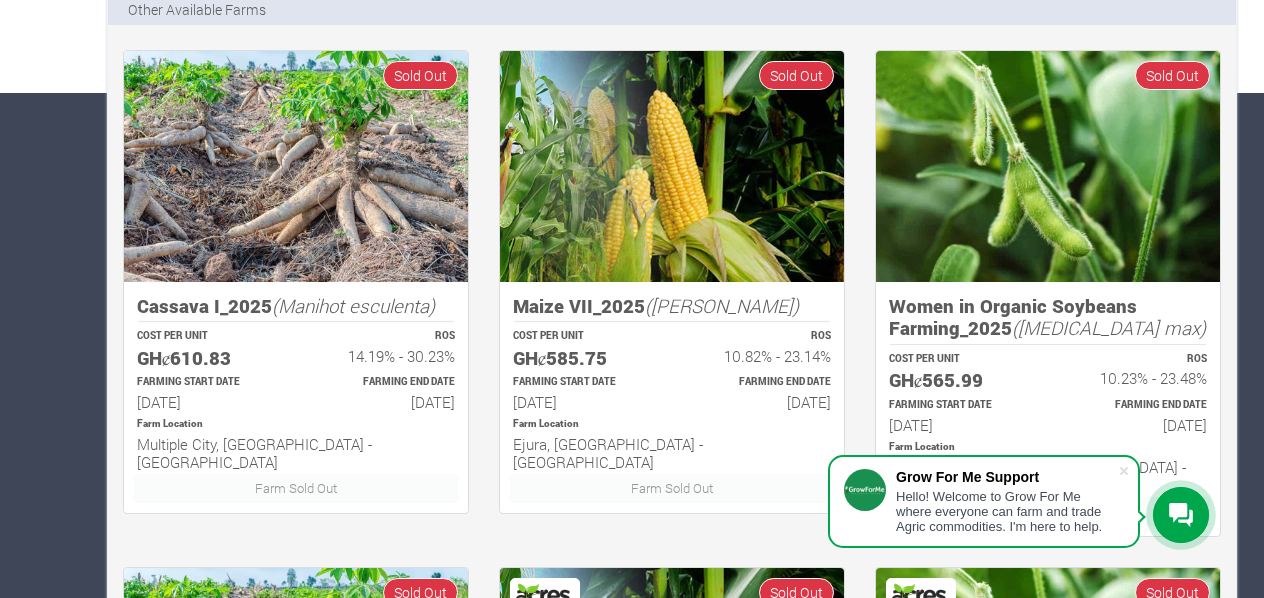 click on "Cassava I_2025  (Manihot esculenta)" at bounding box center [296, 306] 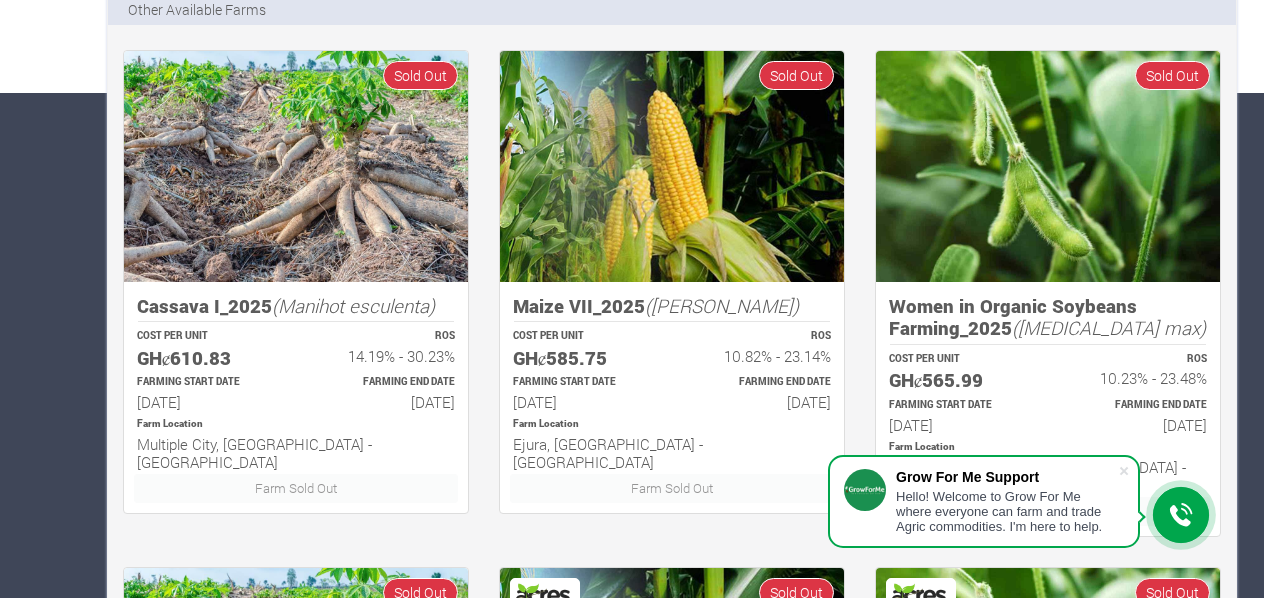 click at bounding box center [296, 166] 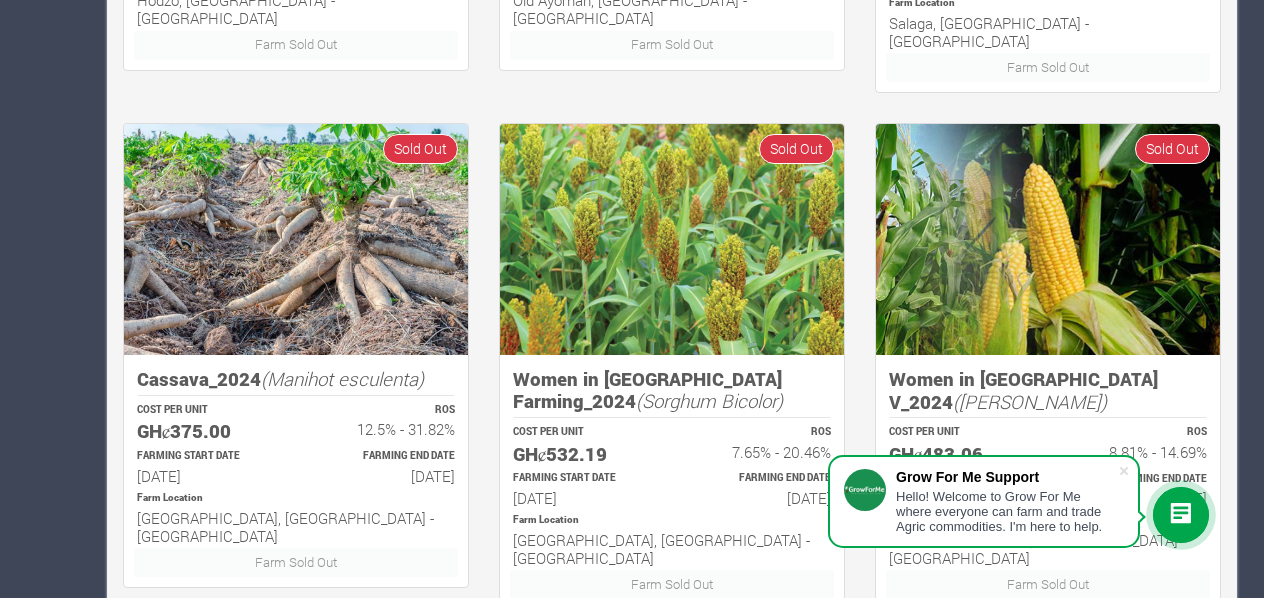scroll, scrollTop: 1513, scrollLeft: 0, axis: vertical 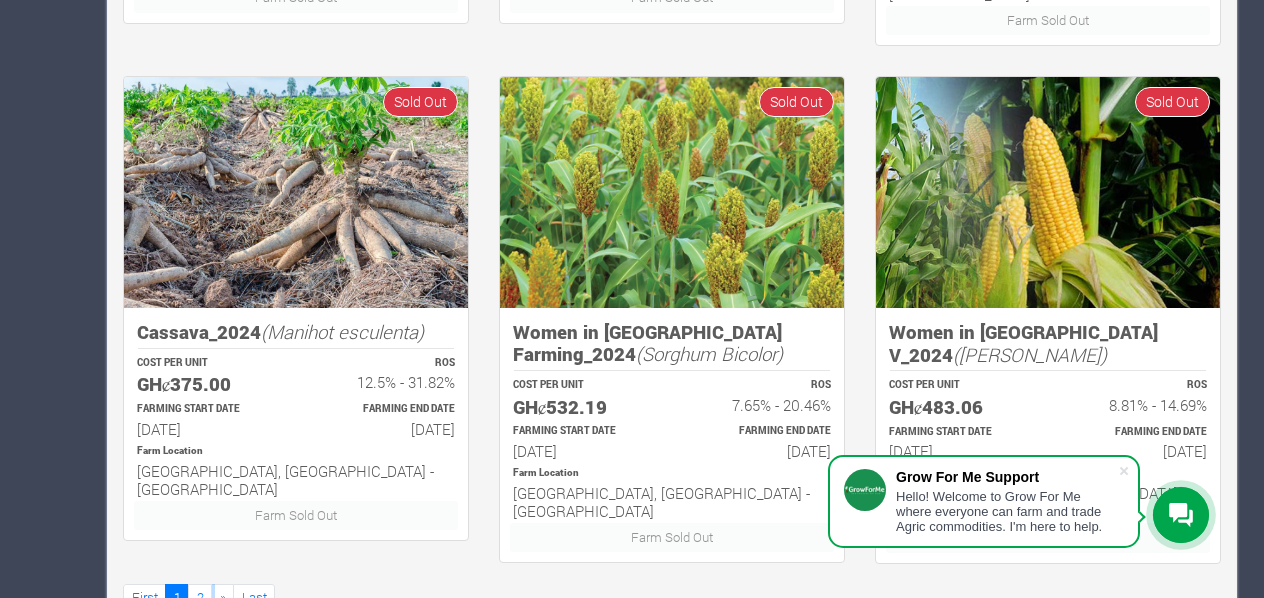 click on "2" at bounding box center (200, 598) 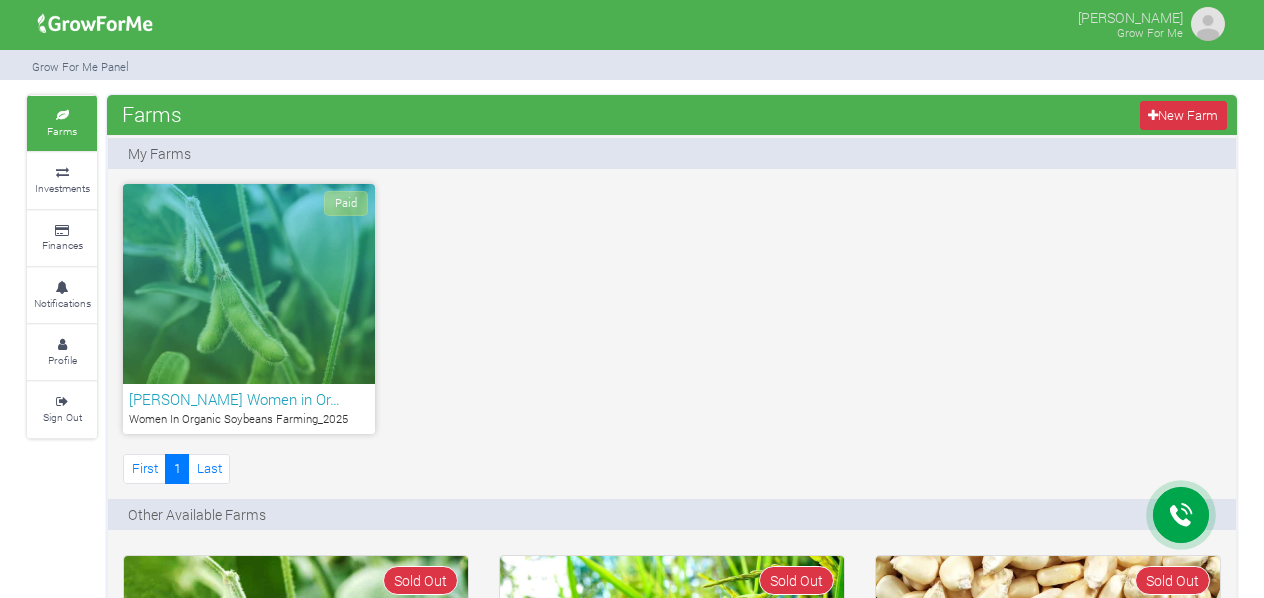 scroll, scrollTop: 0, scrollLeft: 0, axis: both 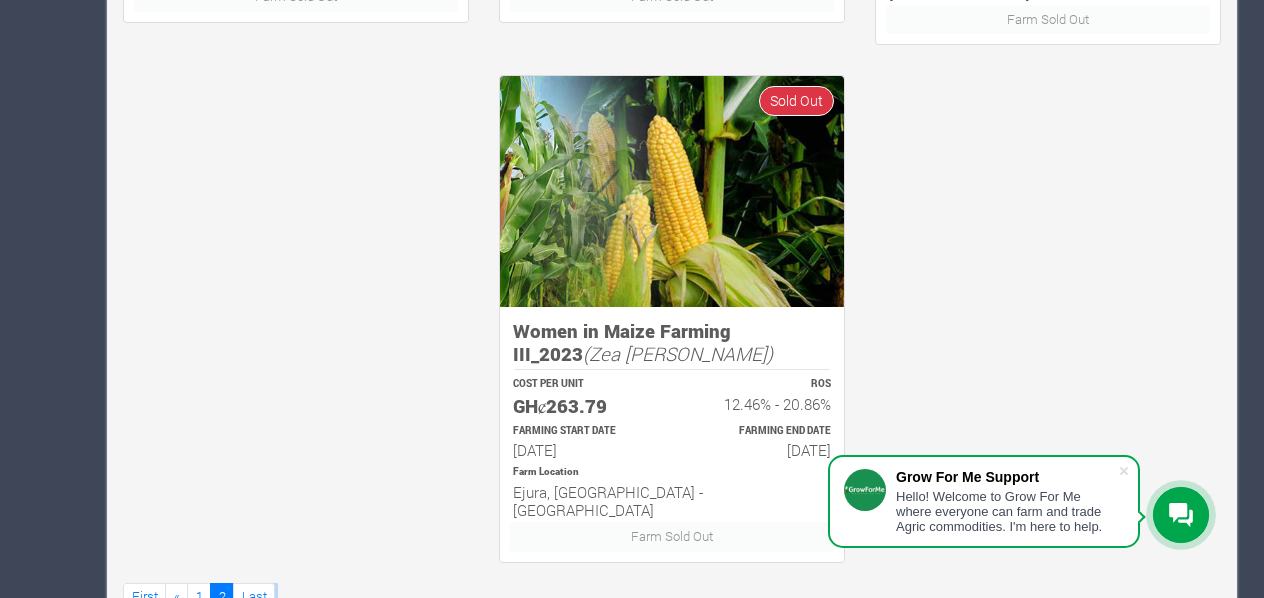 click on "Last" at bounding box center [254, 597] 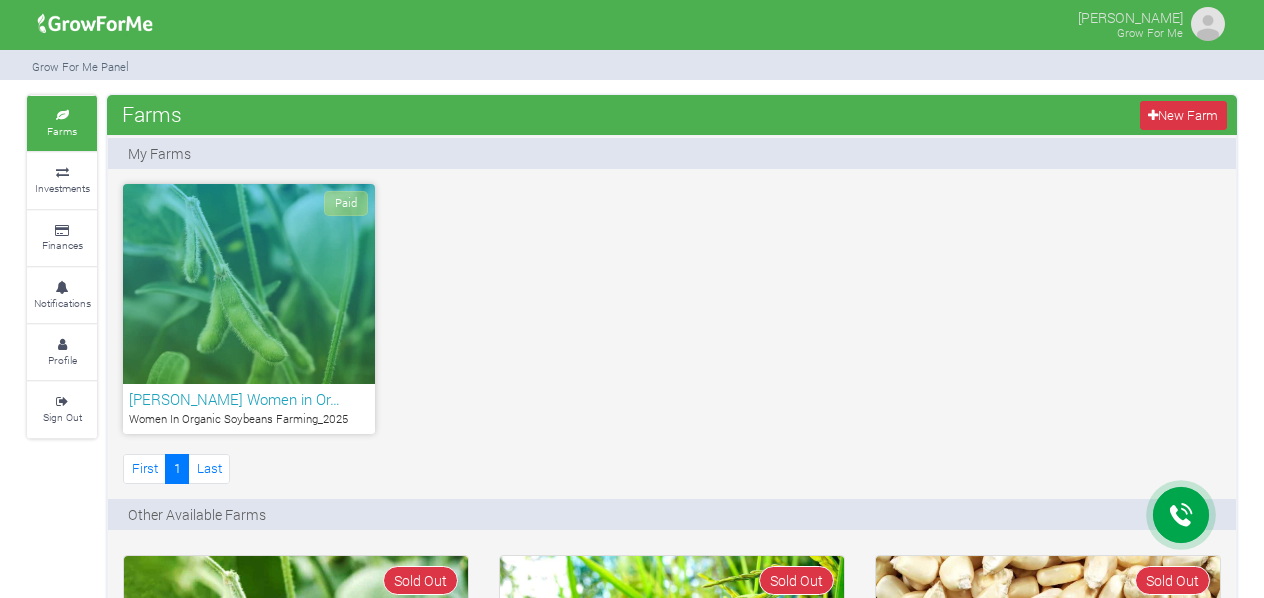 scroll, scrollTop: 0, scrollLeft: 0, axis: both 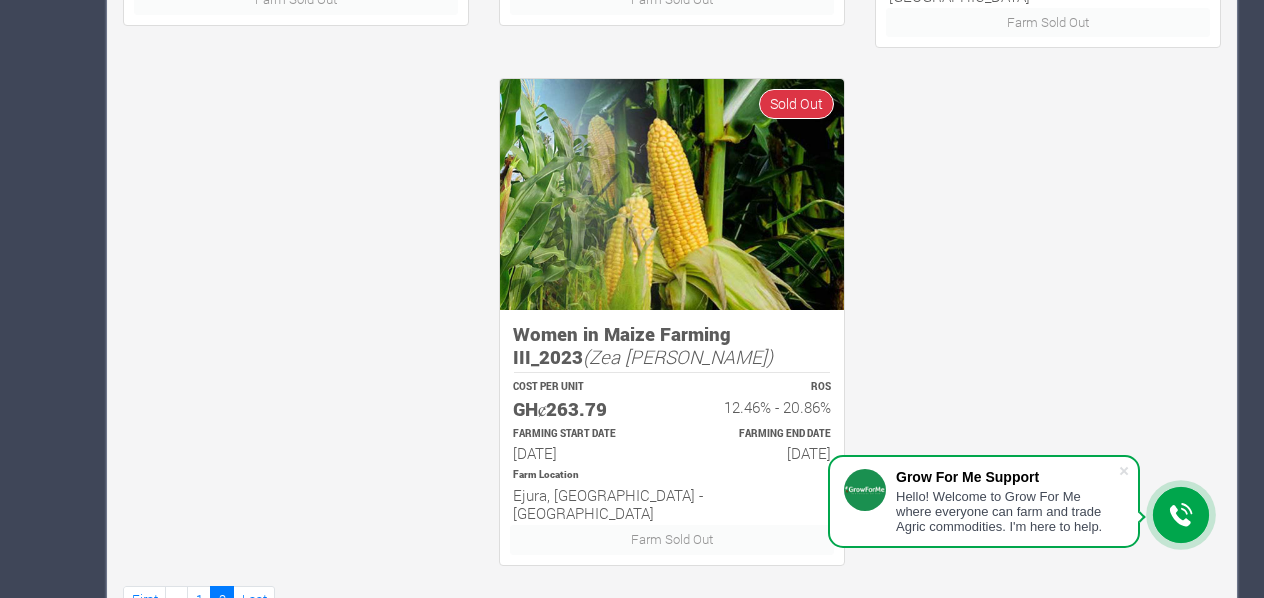 click on "My Farms
Paid
[PERSON_NAME] Atobra Women in Or…
Women In Organic Soybeans Farming_2025
1" at bounding box center [672, -365] 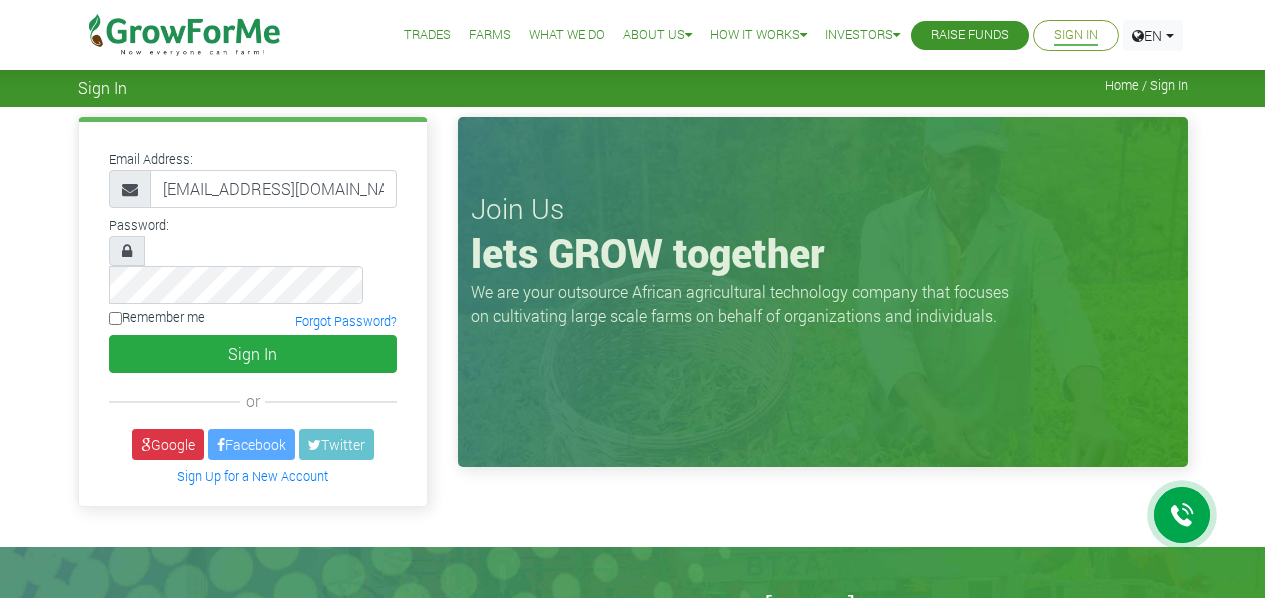 scroll, scrollTop: 0, scrollLeft: 0, axis: both 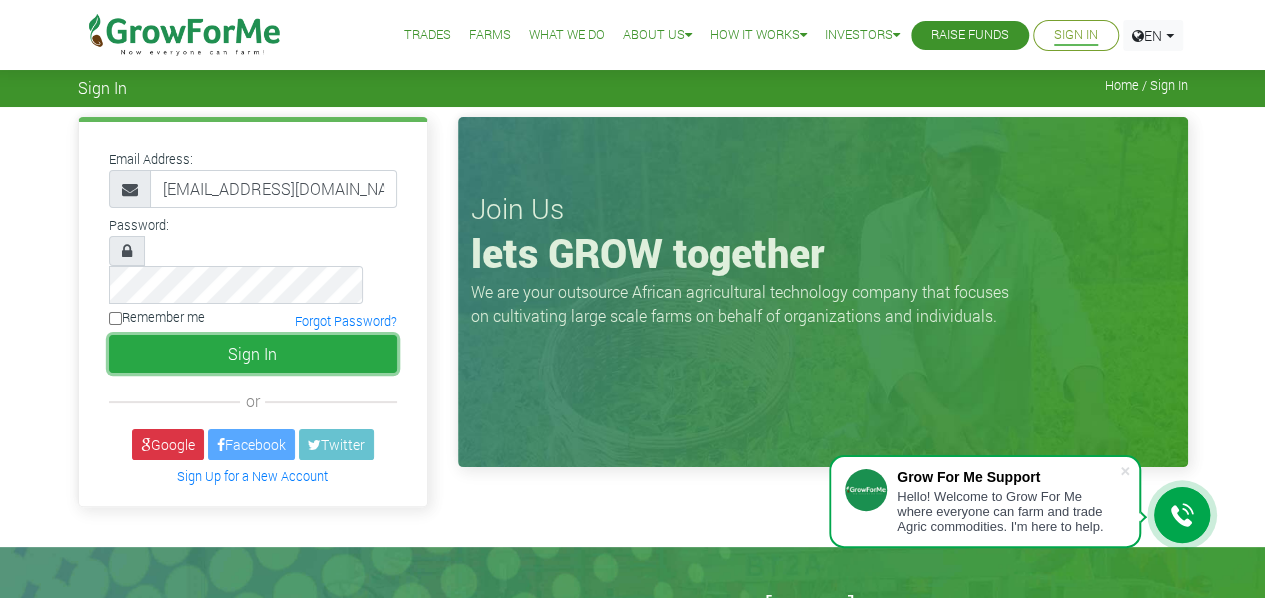click on "Sign In" at bounding box center [253, 354] 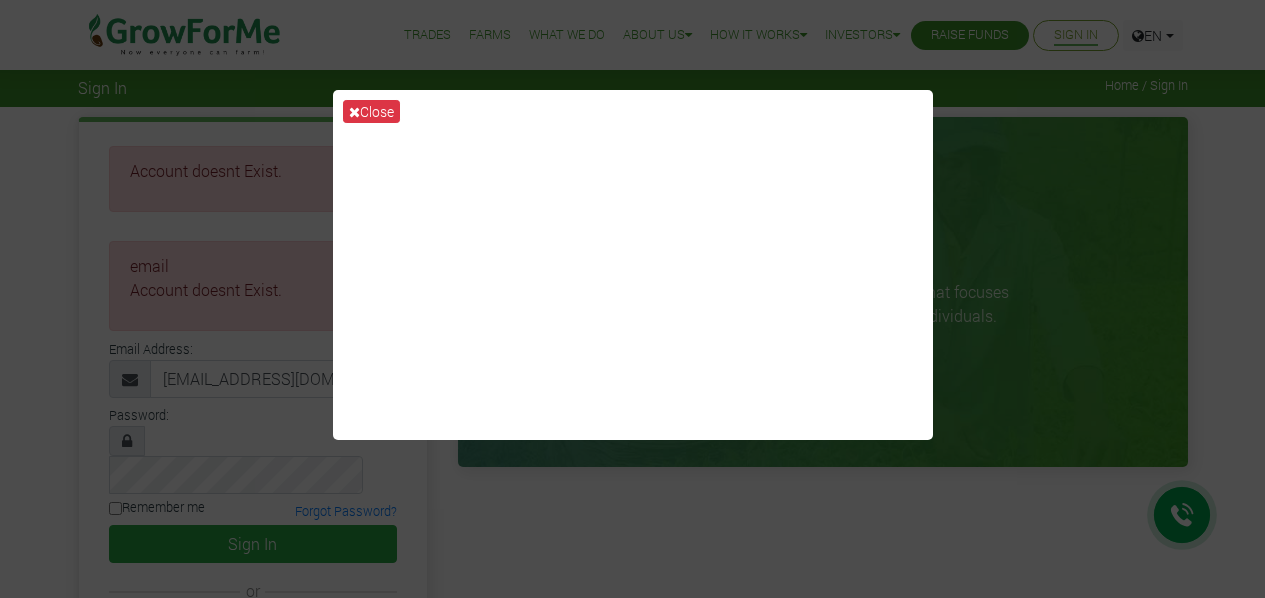 scroll, scrollTop: 0, scrollLeft: 0, axis: both 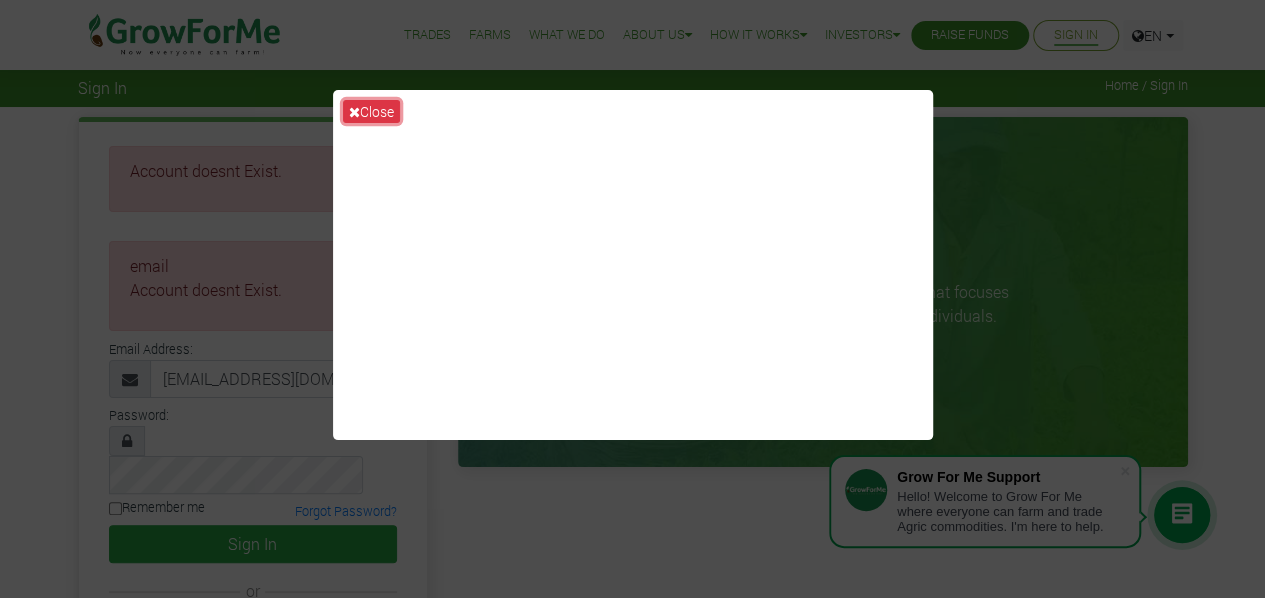 click on "Close" at bounding box center [371, 111] 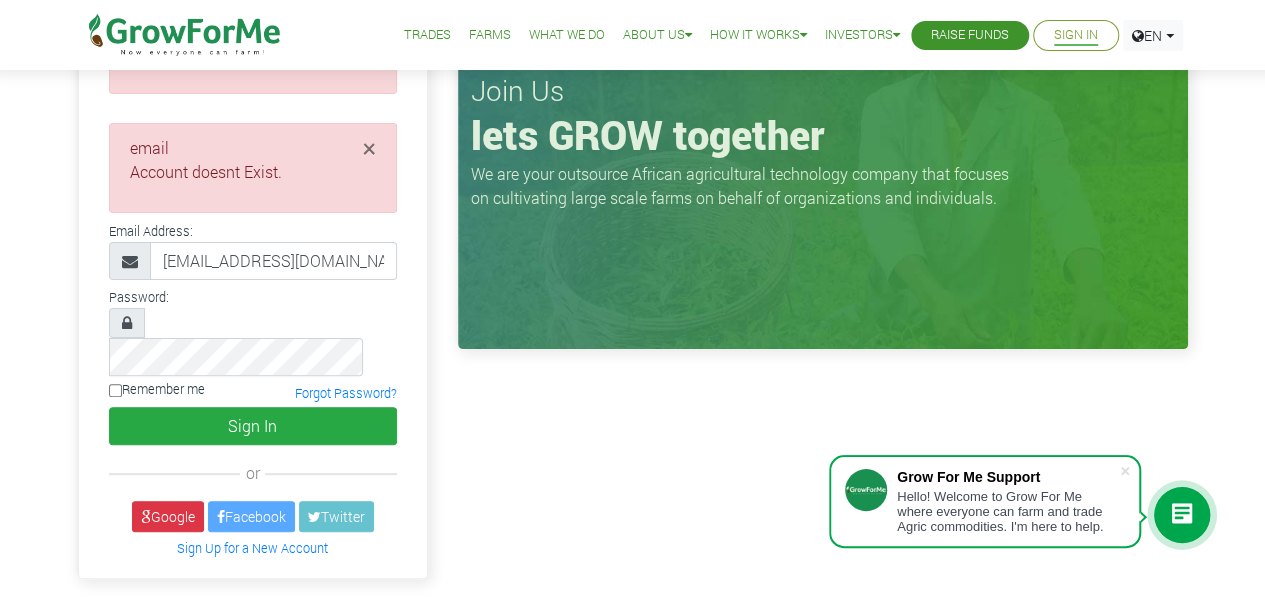scroll, scrollTop: 0, scrollLeft: 0, axis: both 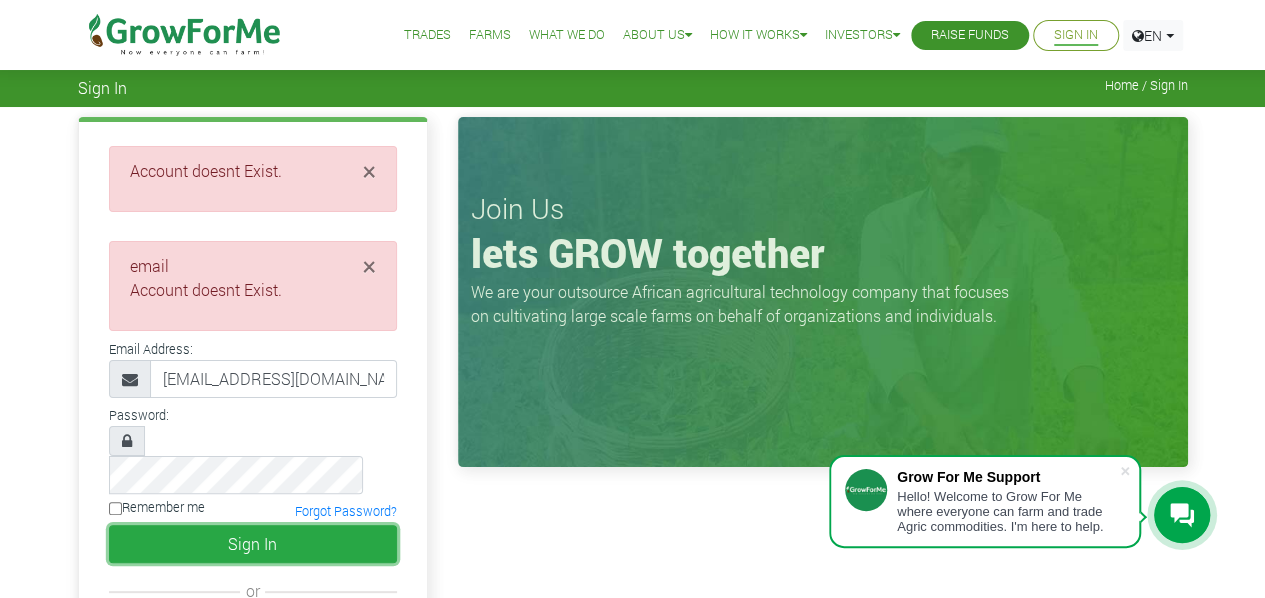 click on "Sign In" at bounding box center [253, 544] 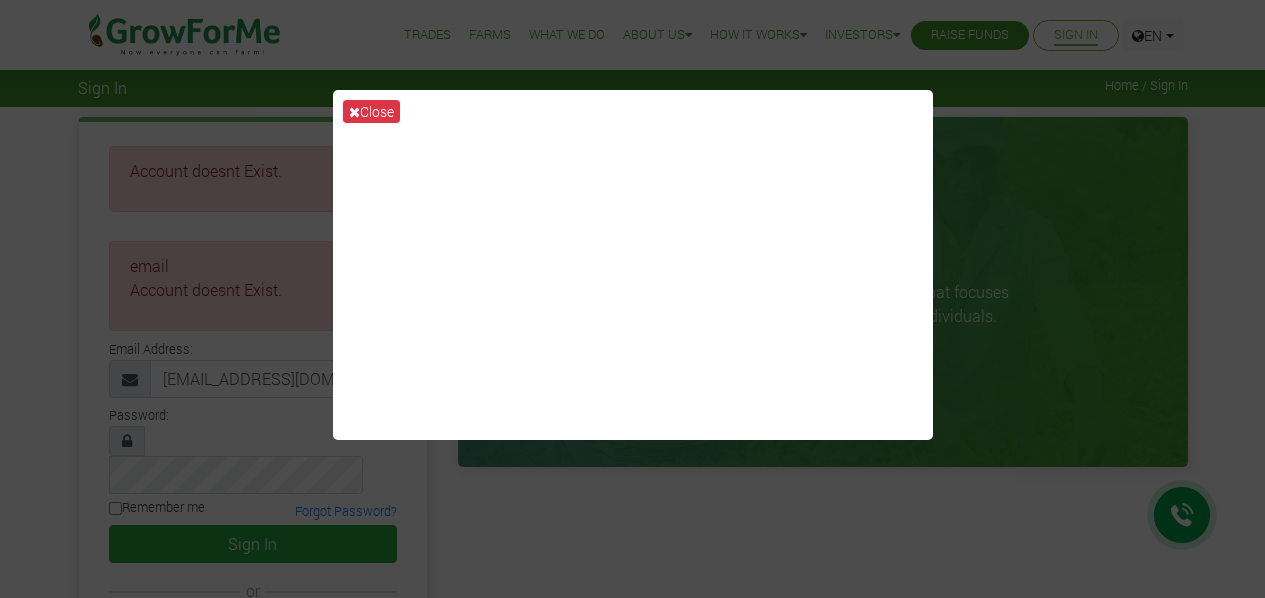 scroll, scrollTop: 0, scrollLeft: 0, axis: both 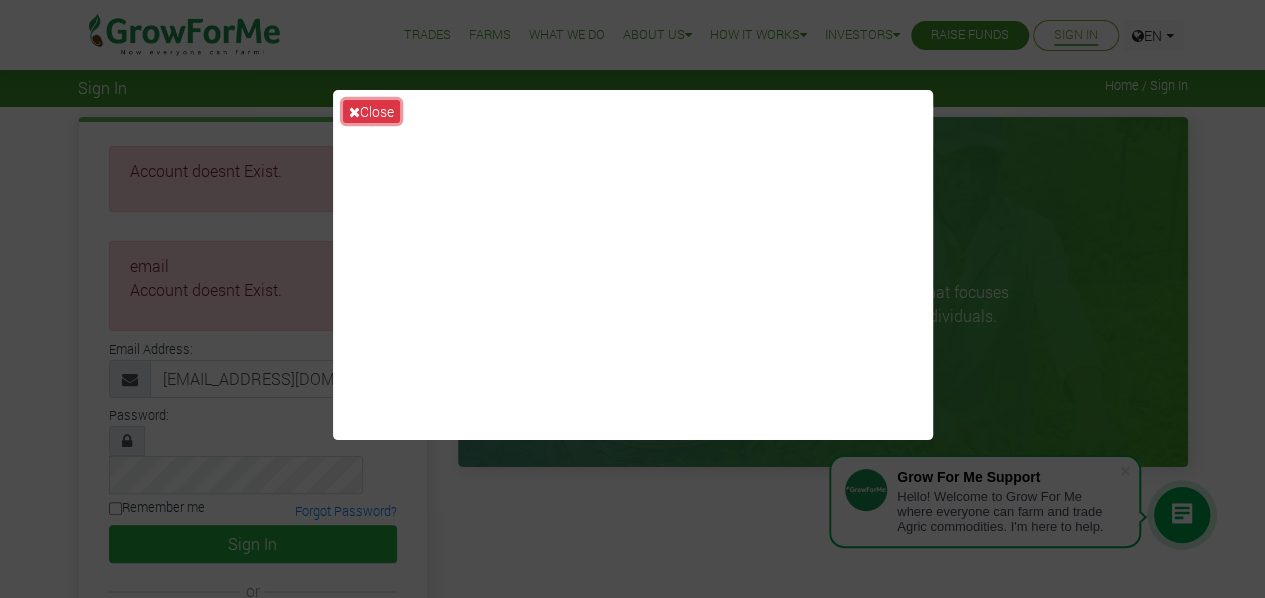 click on "Close" at bounding box center [371, 111] 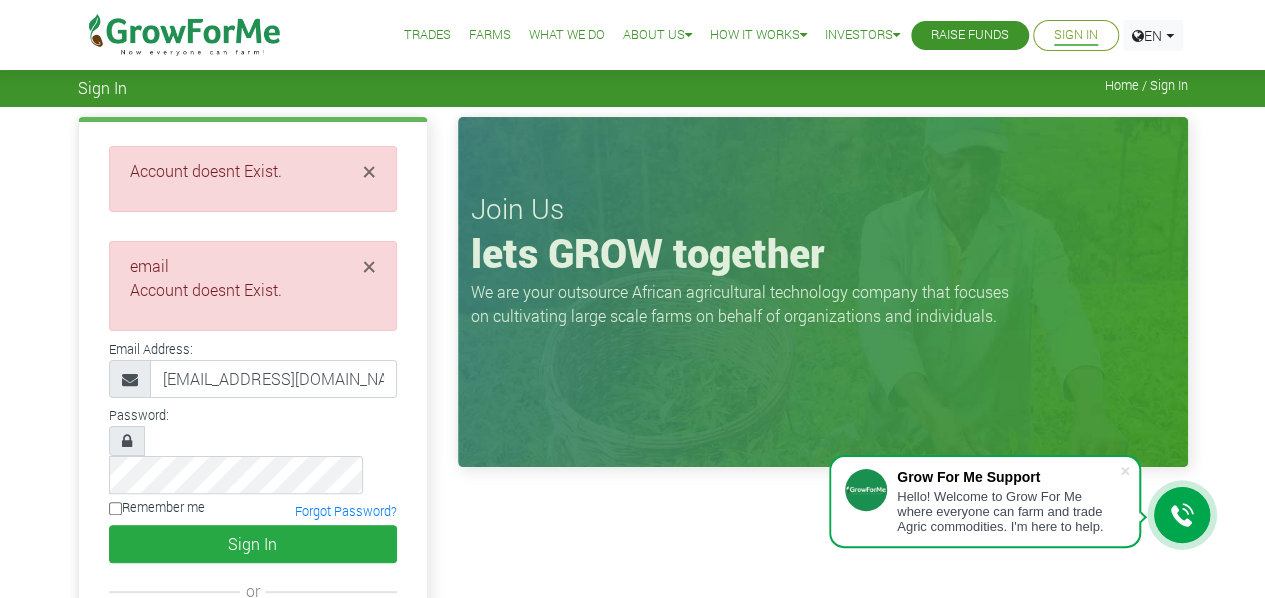 click on "Account doesnt Exist." at bounding box center (253, 171) 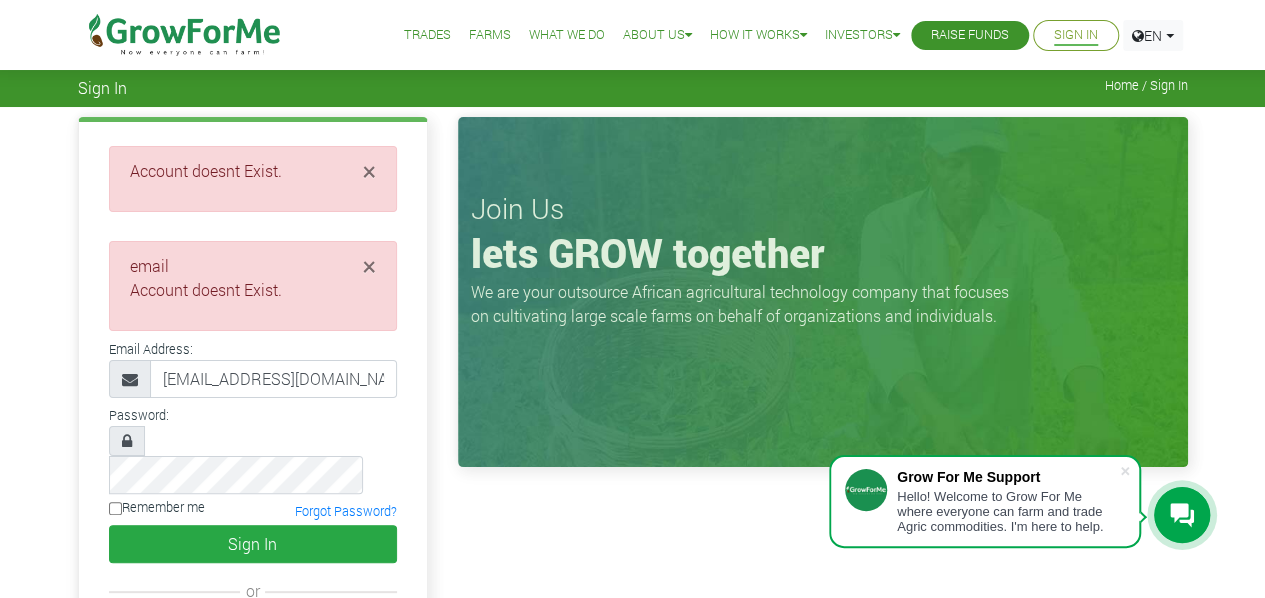 click on "Account doesnt Exist." at bounding box center (253, 290) 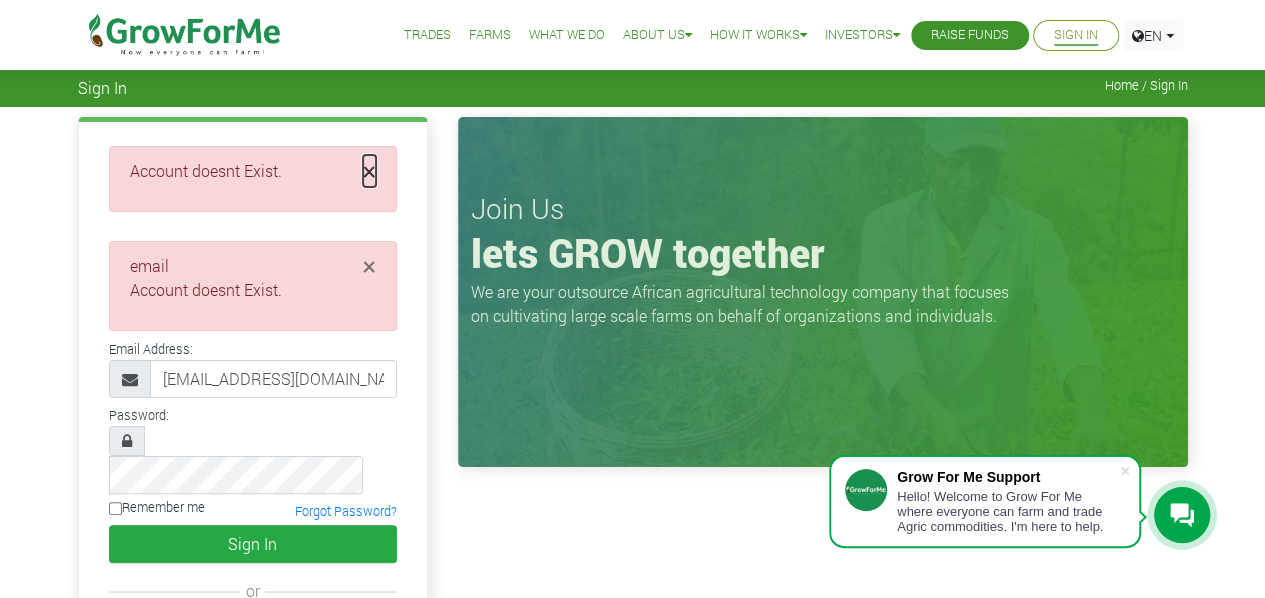 click on "×" at bounding box center (369, 171) 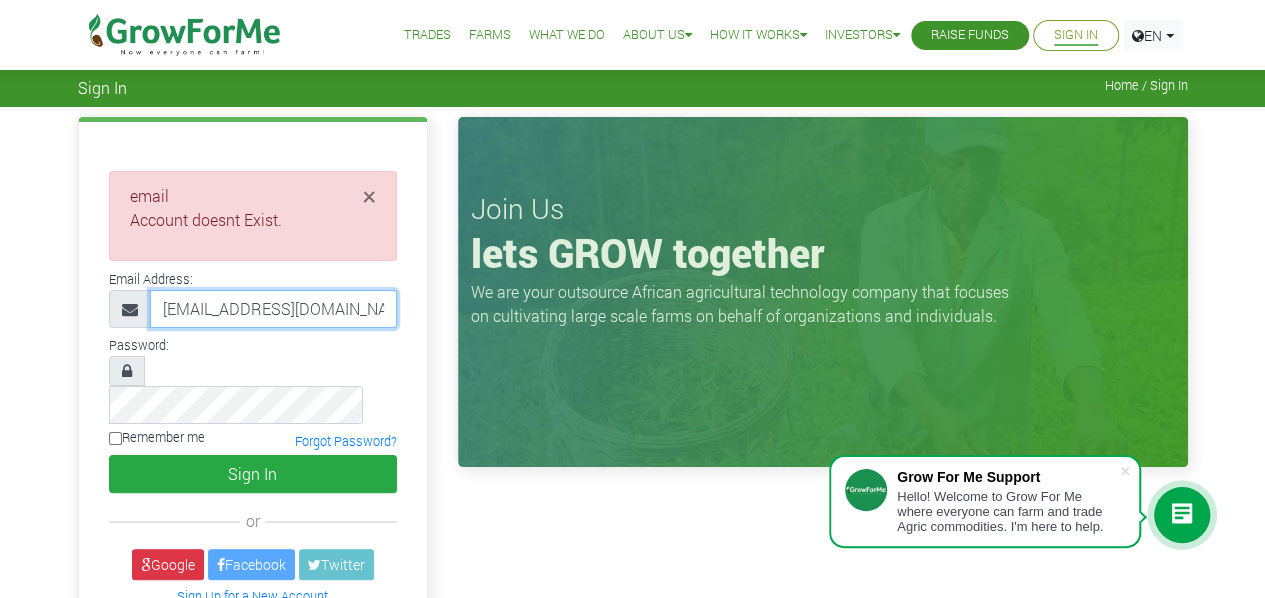 click on "anitaatobra@gmail.com" at bounding box center [273, 309] 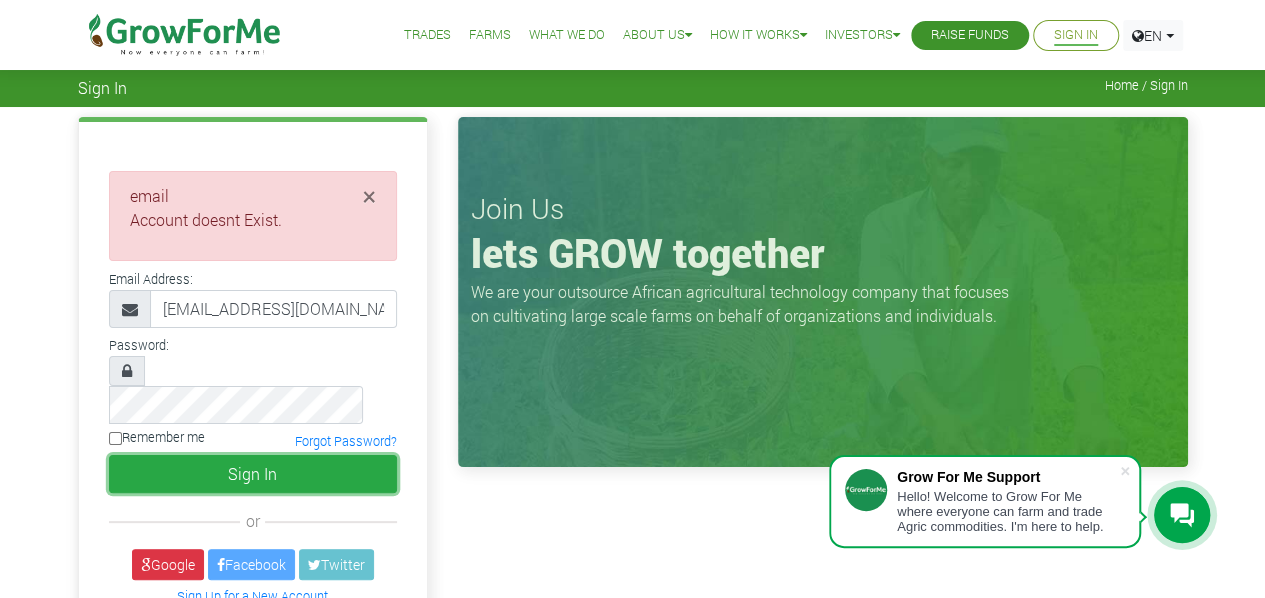click on "Sign In" at bounding box center (253, 474) 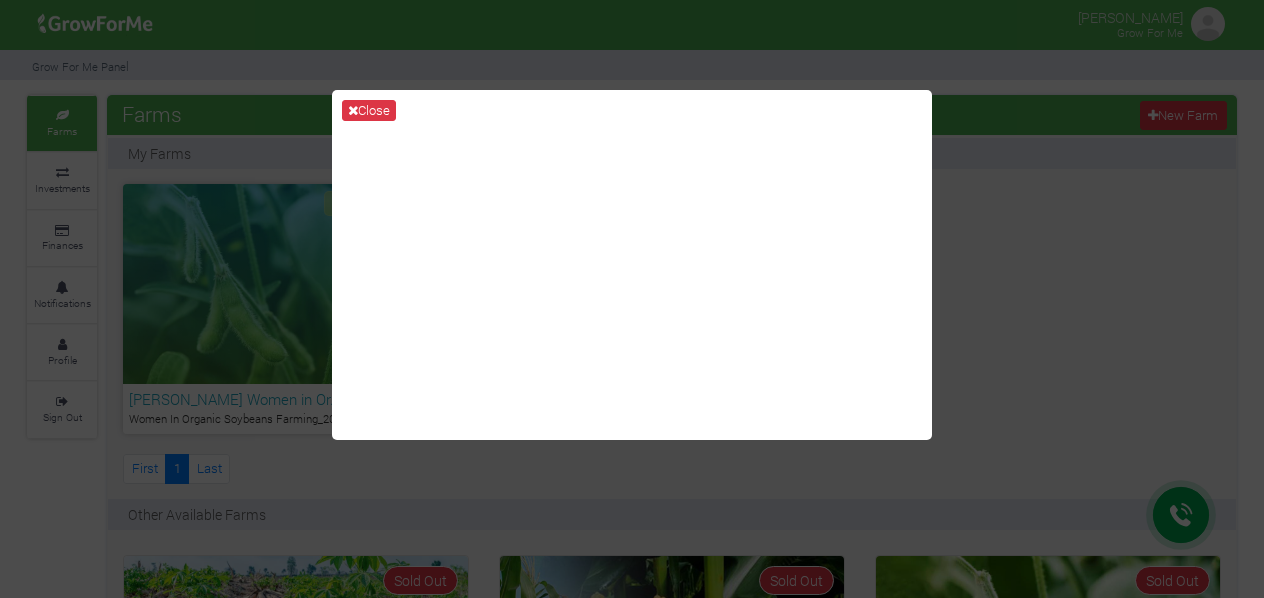 scroll, scrollTop: 0, scrollLeft: 0, axis: both 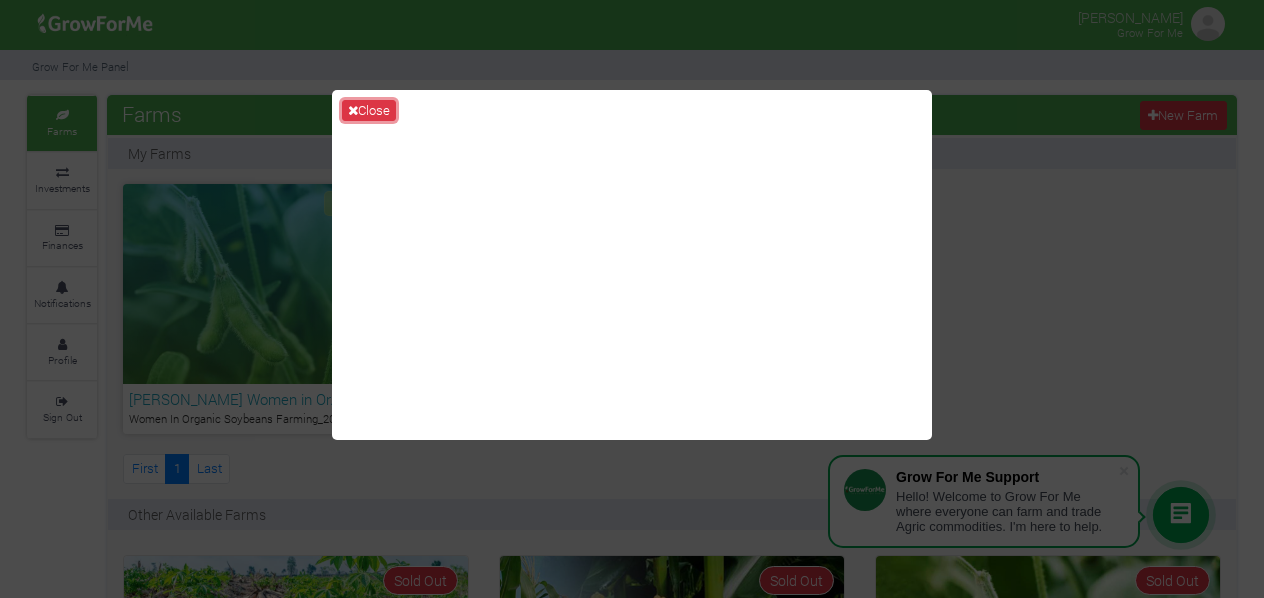 click on "Close" at bounding box center (369, 111) 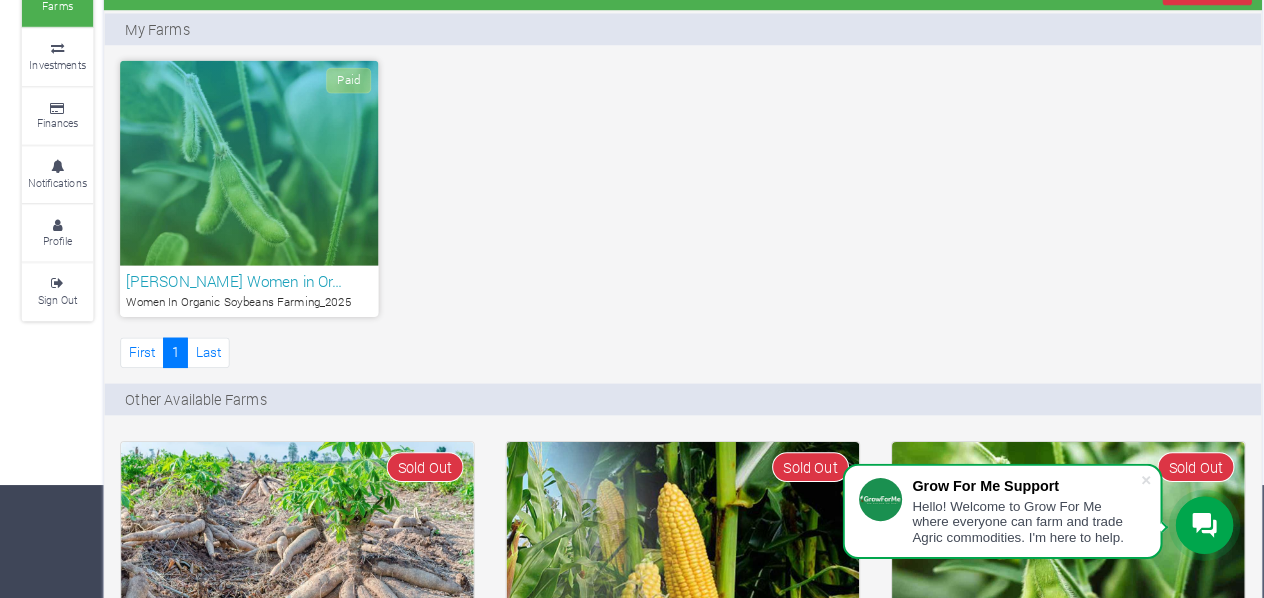 scroll, scrollTop: 122, scrollLeft: 0, axis: vertical 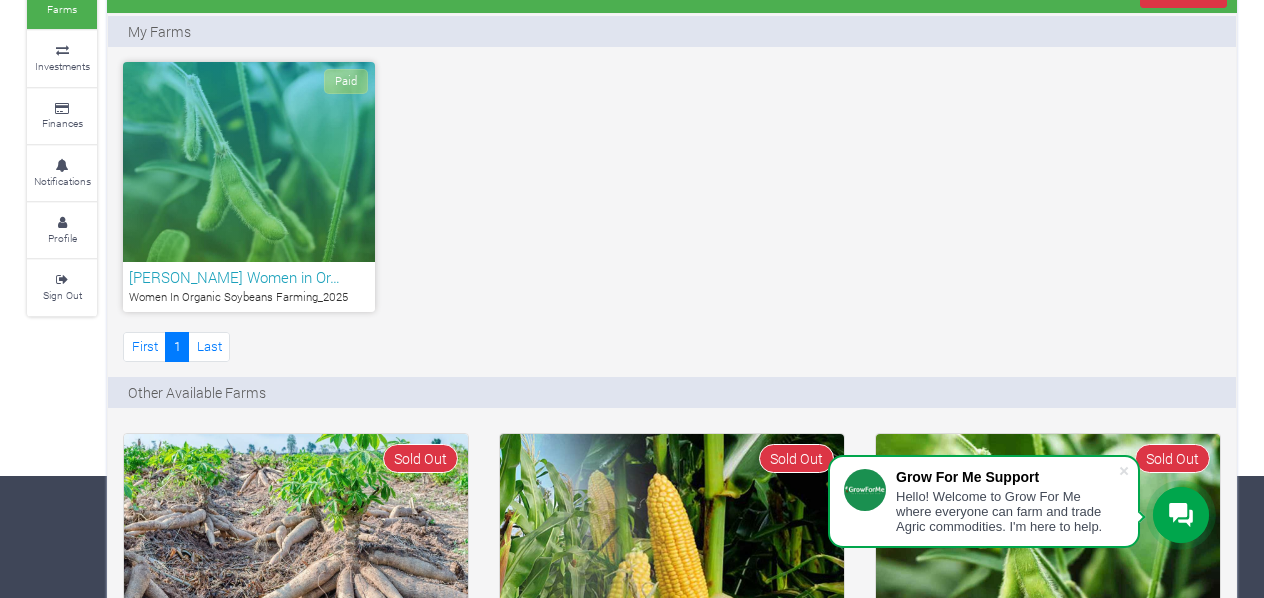 click on "Paid" at bounding box center [249, 162] 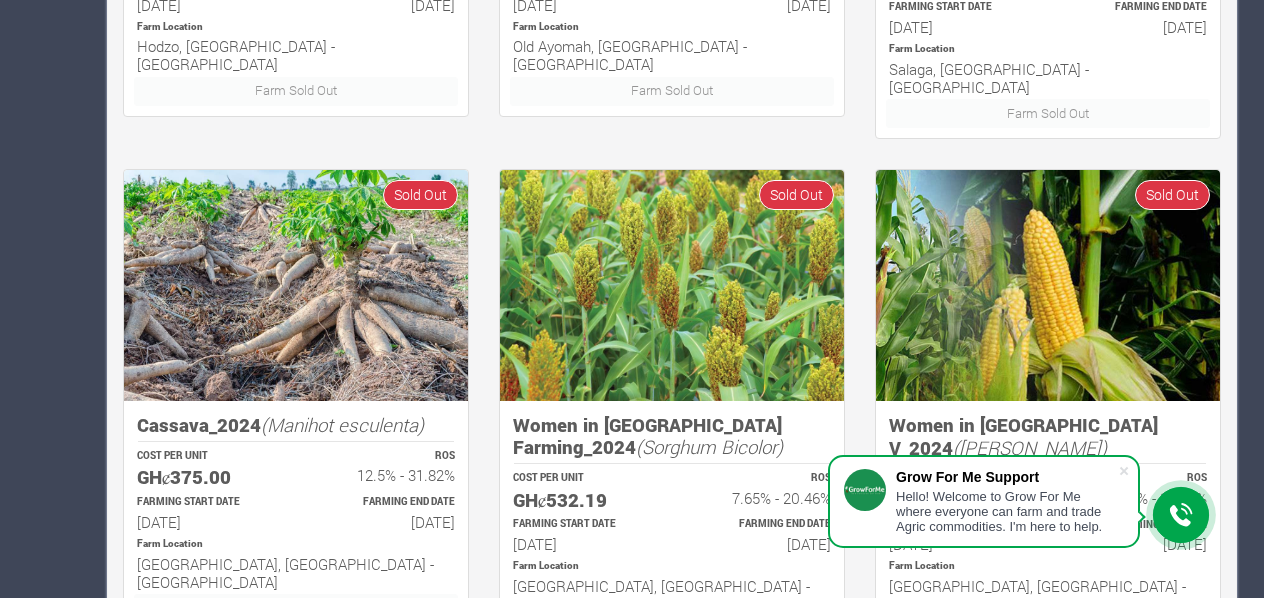 scroll, scrollTop: 1513, scrollLeft: 0, axis: vertical 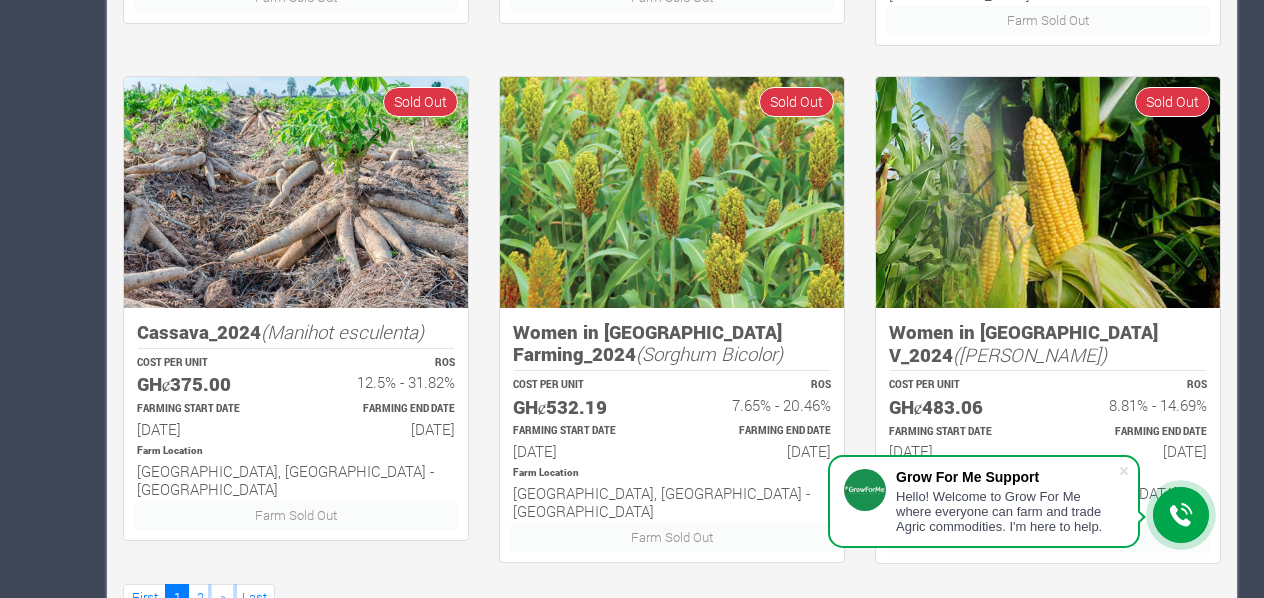 click on "»" at bounding box center [223, 597] 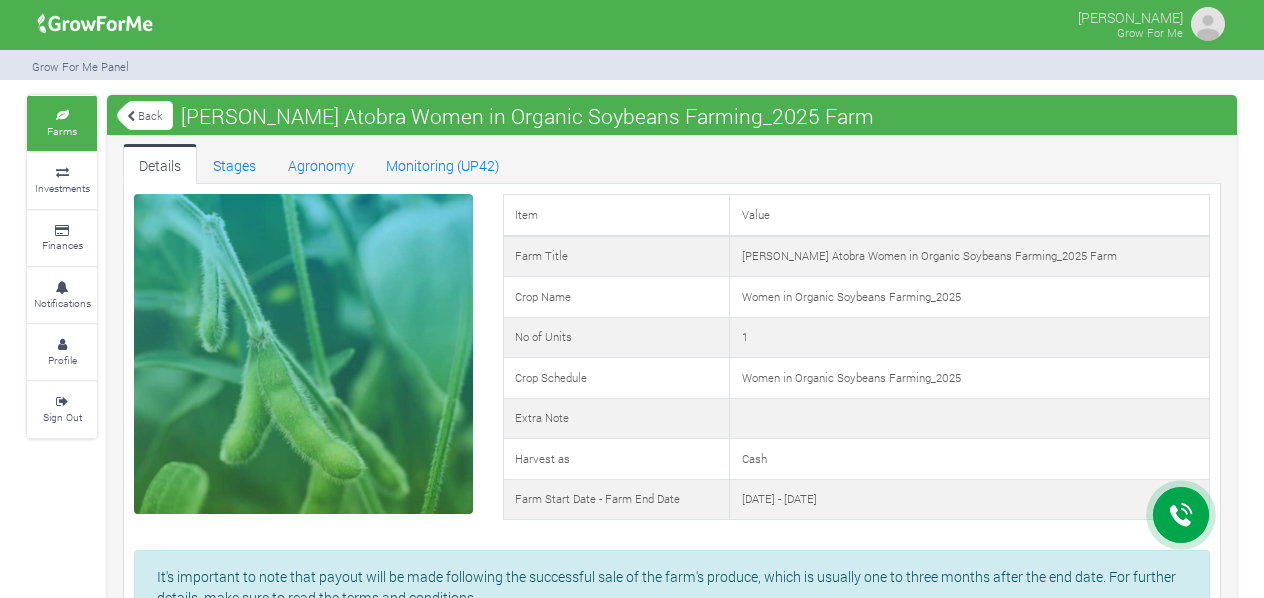 scroll, scrollTop: 0, scrollLeft: 0, axis: both 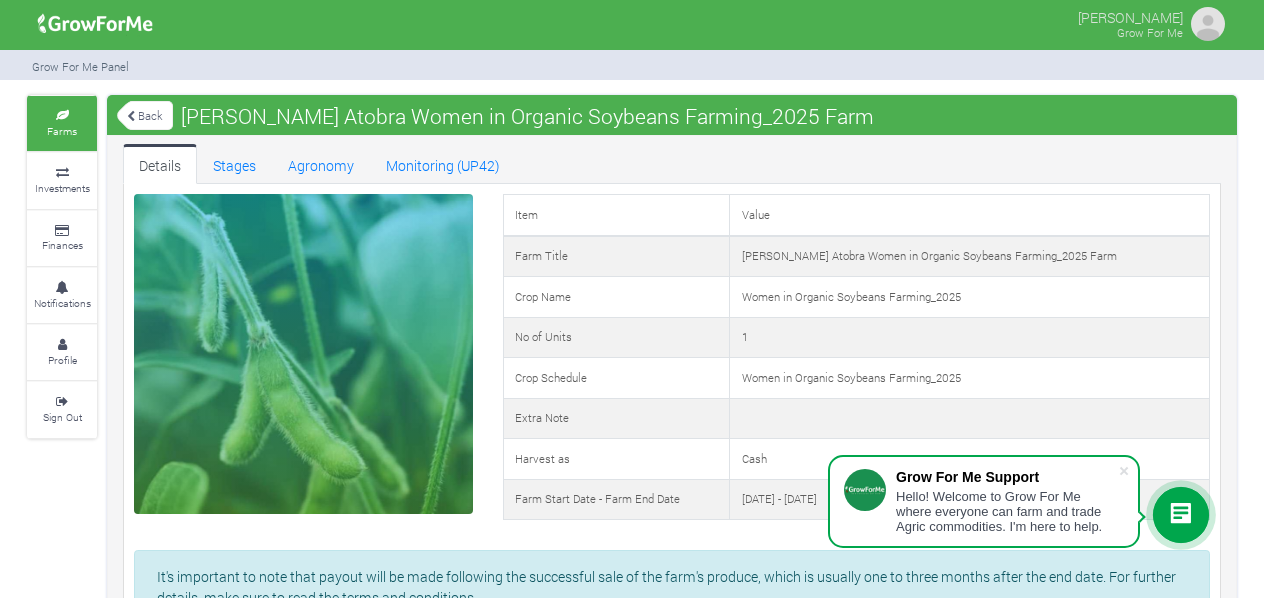 click at bounding box center [1124, 471] 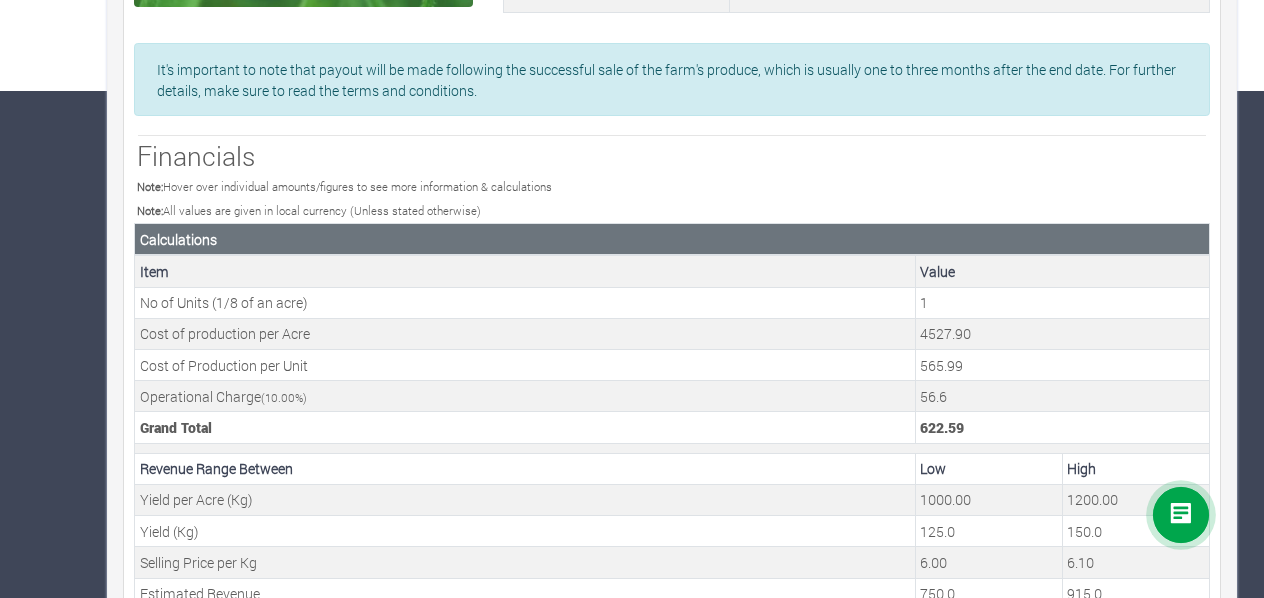 scroll, scrollTop: 523, scrollLeft: 0, axis: vertical 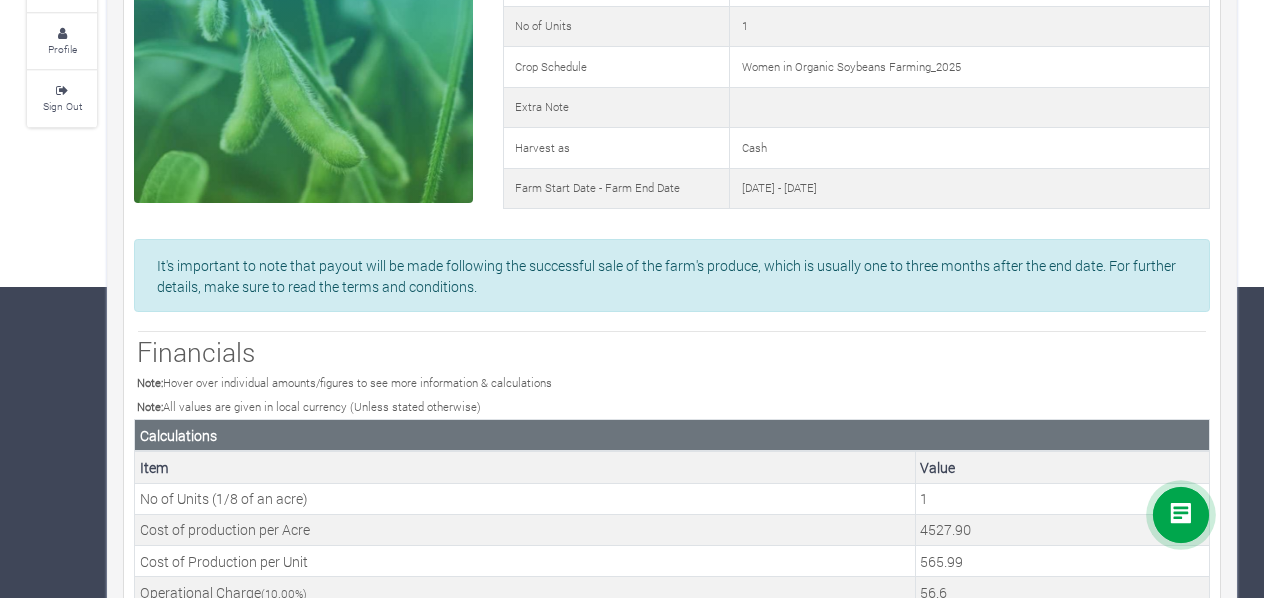 drag, startPoint x: 922, startPoint y: 19, endPoint x: 912, endPoint y: -121, distance: 140.35669 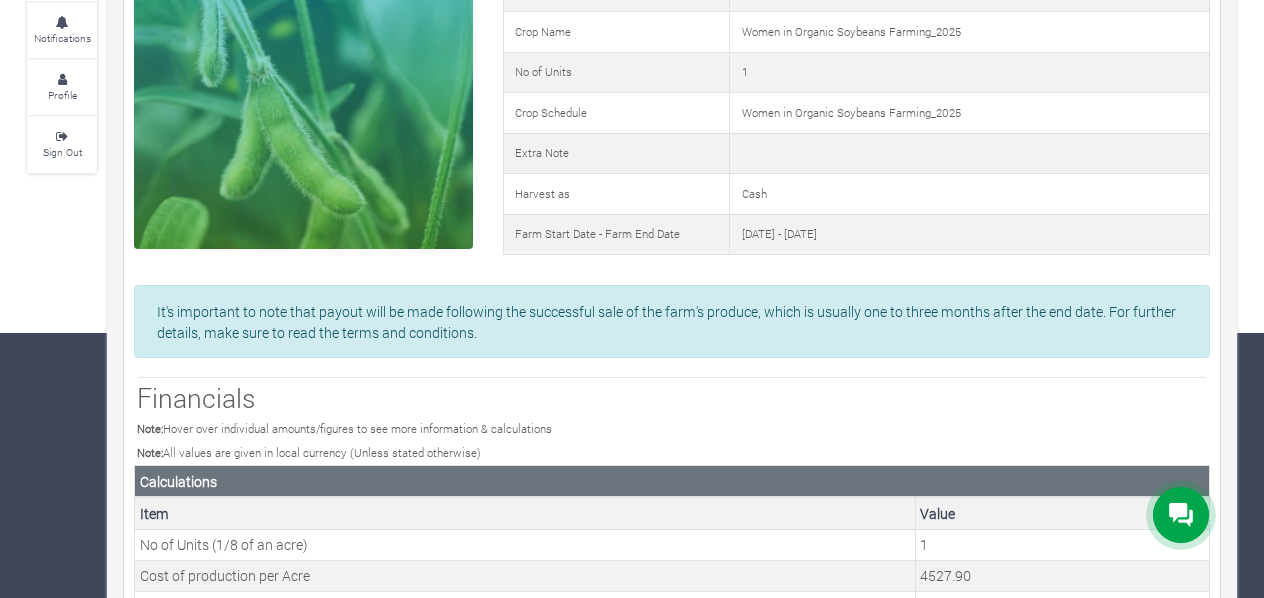 scroll, scrollTop: 260, scrollLeft: 0, axis: vertical 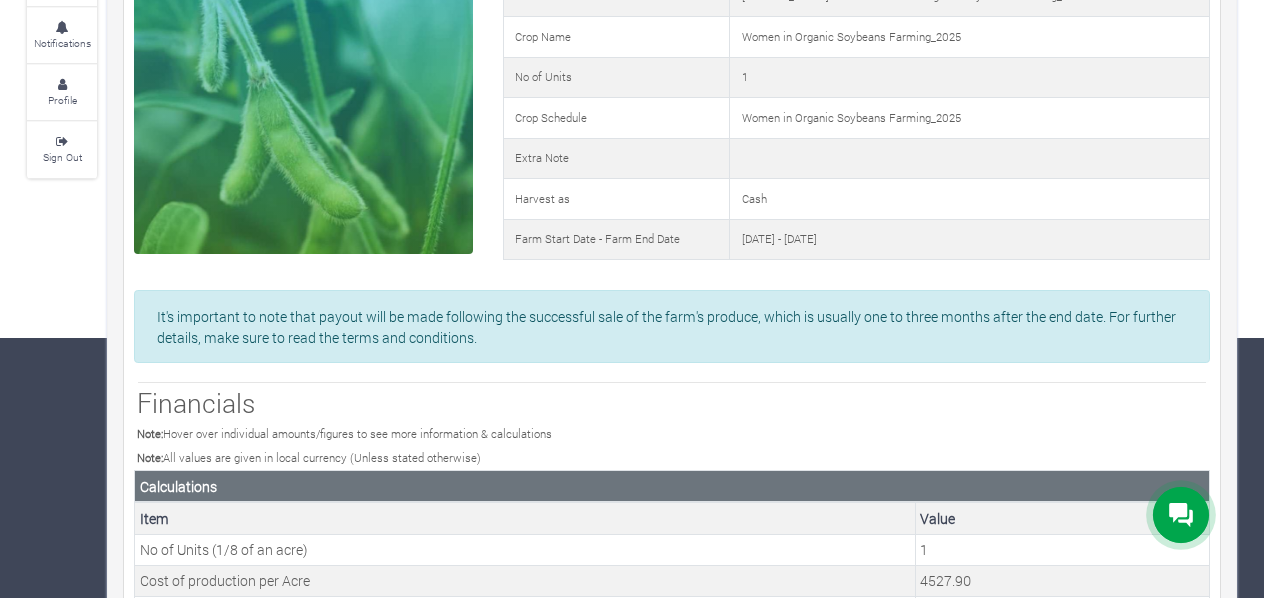 drag, startPoint x: 912, startPoint y: -121, endPoint x: 747, endPoint y: 106, distance: 280.63144 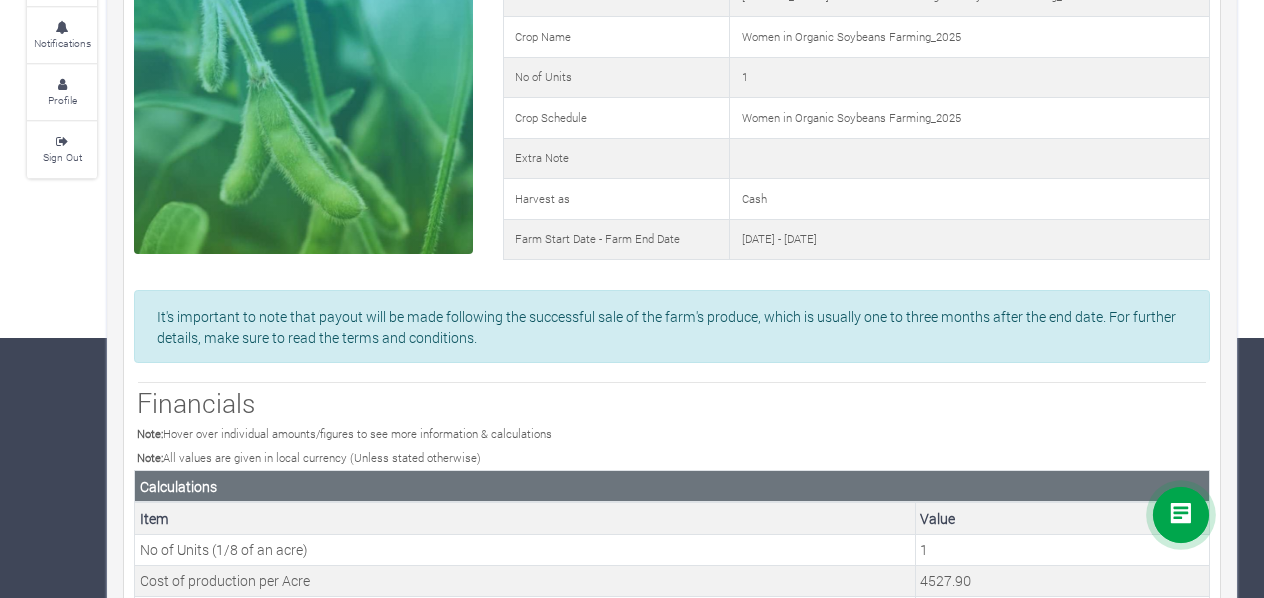 click on "Cash" at bounding box center [970, 199] 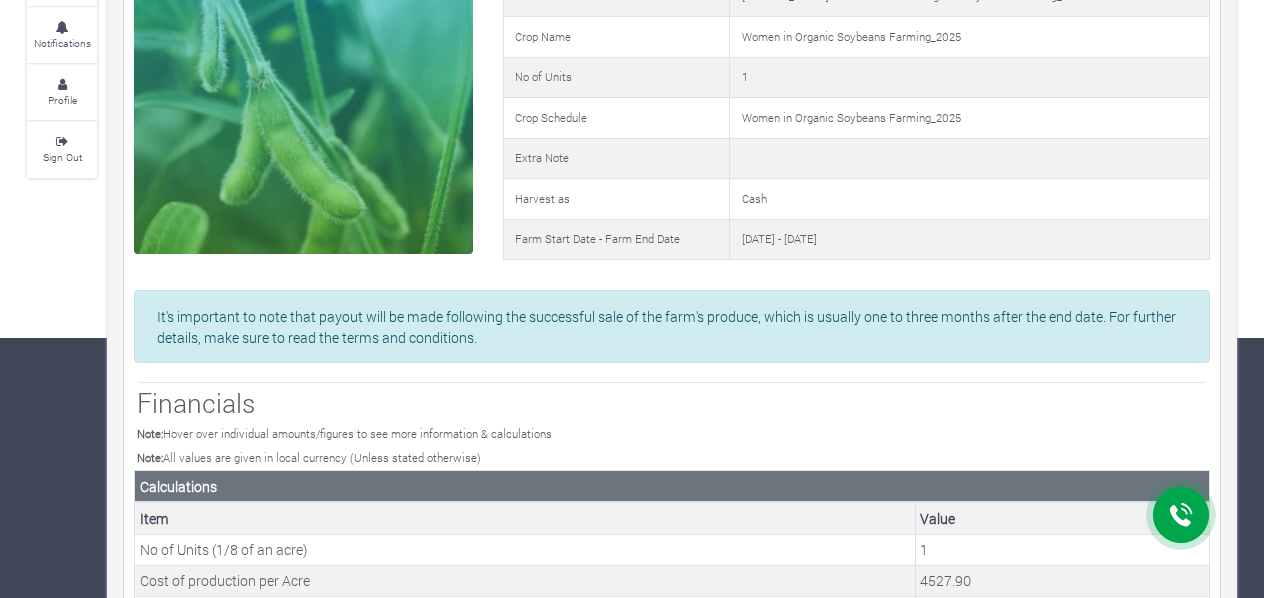 click on "Cash" at bounding box center (970, 199) 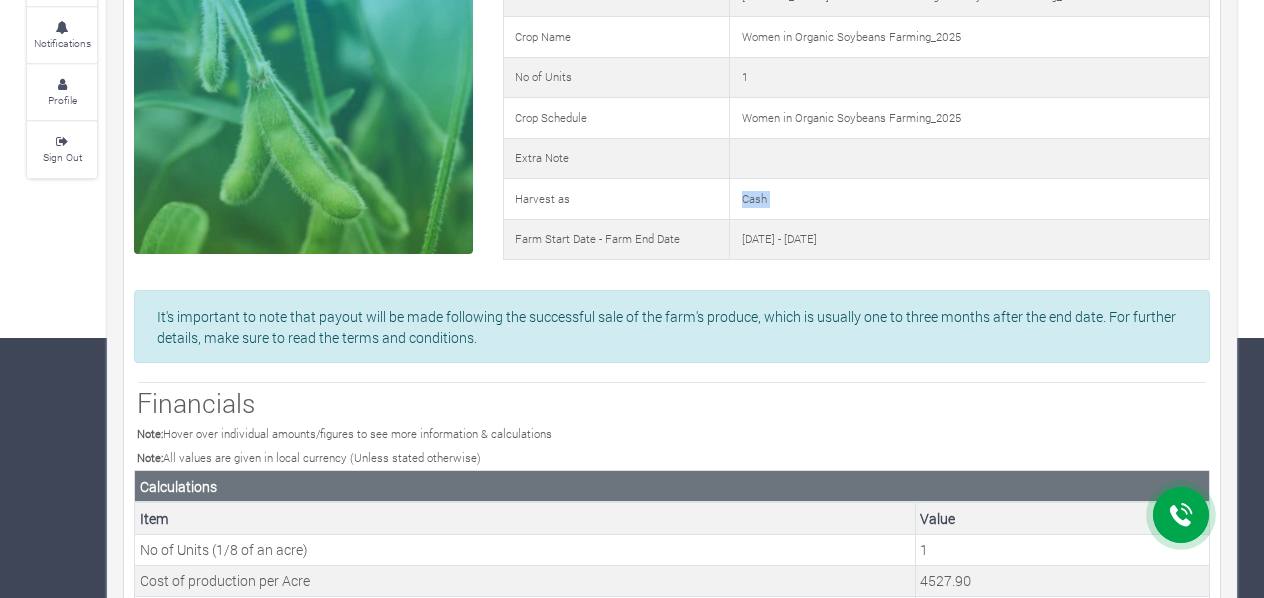 click on "Cash" at bounding box center (970, 199) 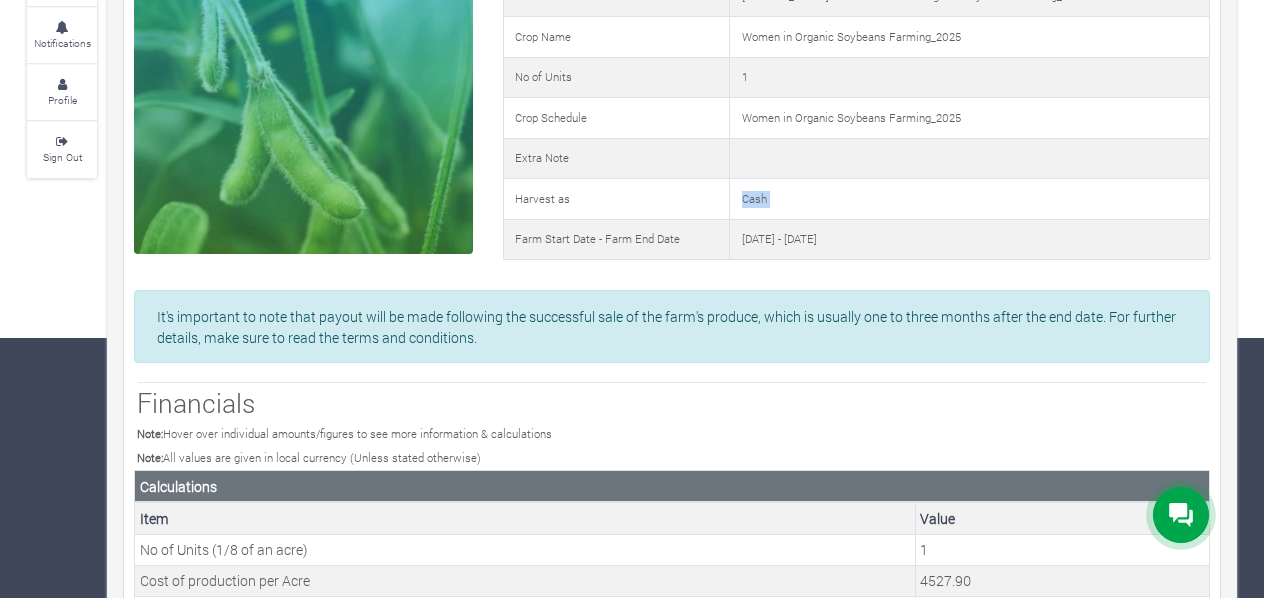 click on "Cash" at bounding box center (970, 199) 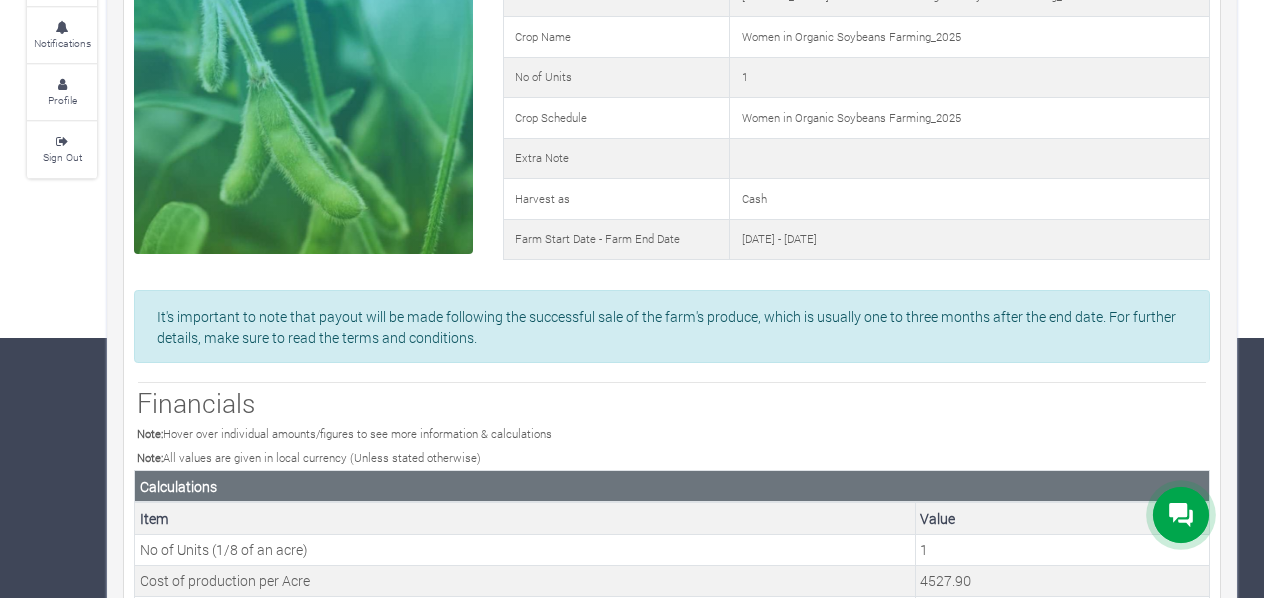 drag, startPoint x: 792, startPoint y: 159, endPoint x: 747, endPoint y: 147, distance: 46.572525 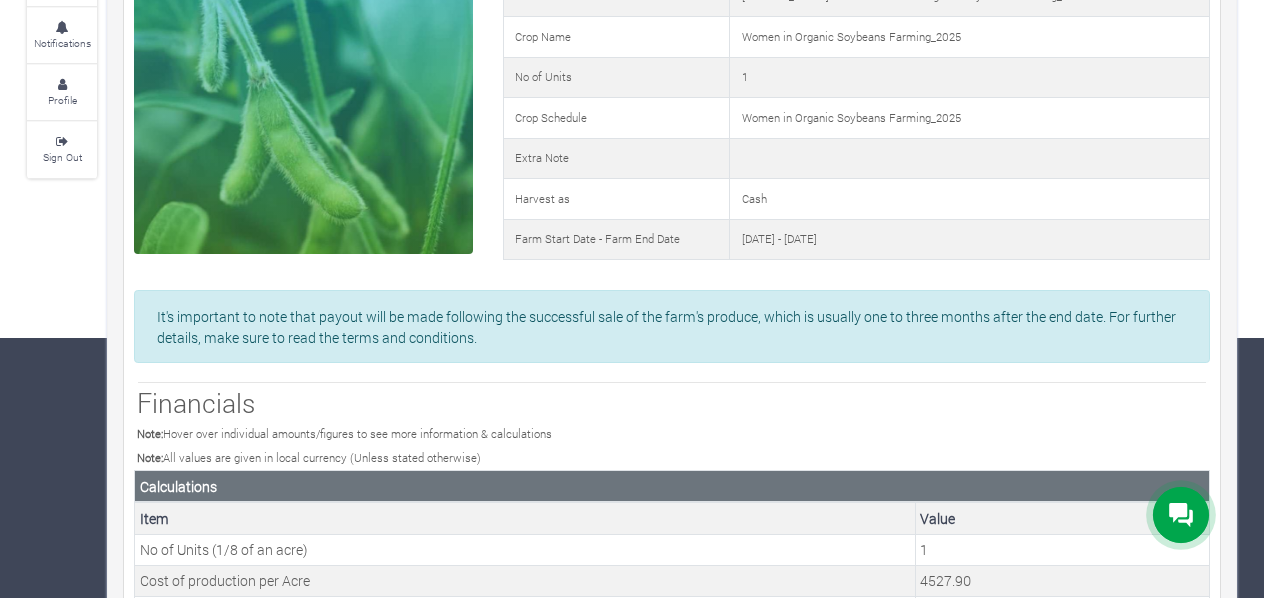 click on "Extra Note" at bounding box center (856, 158) 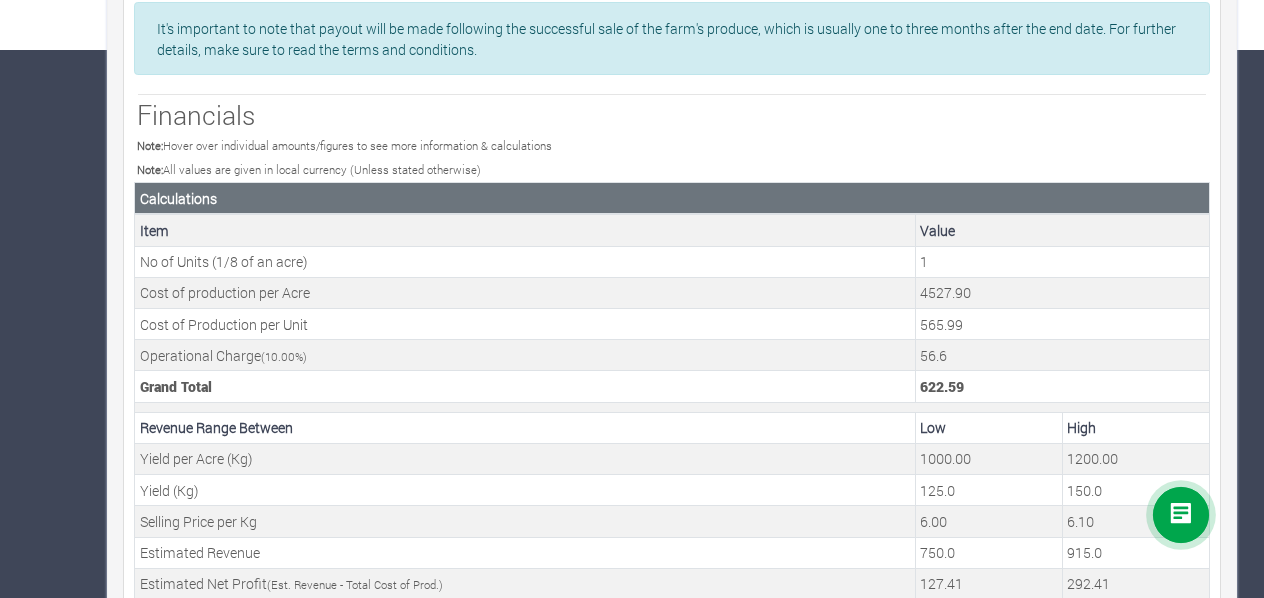 scroll, scrollTop: 555, scrollLeft: 0, axis: vertical 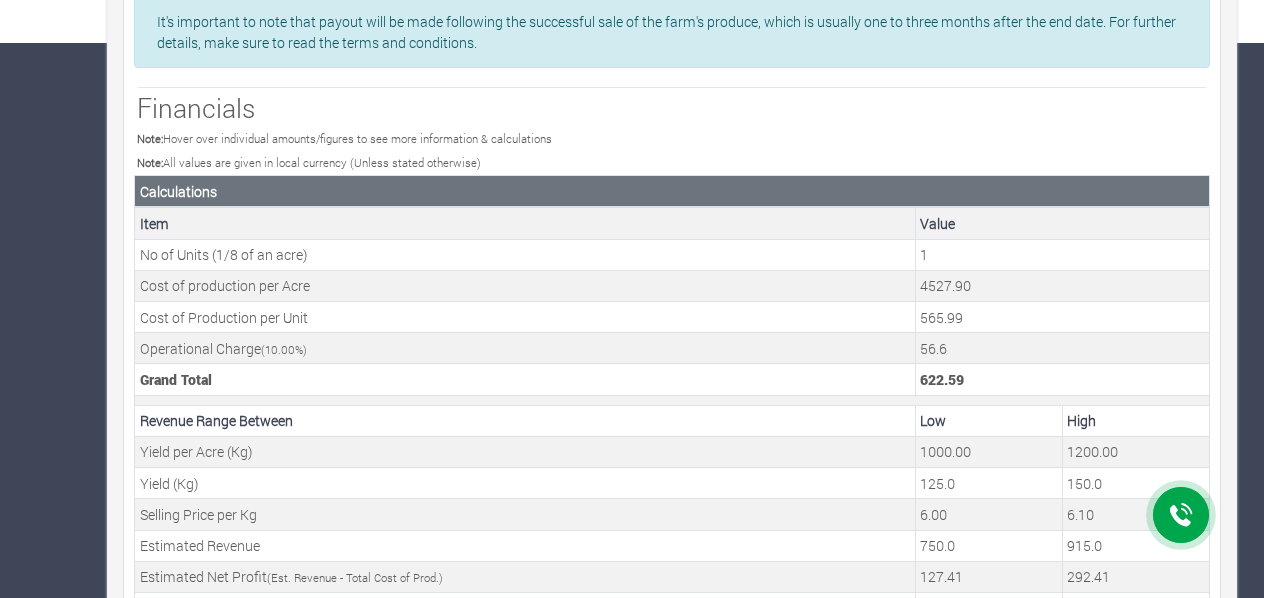 click on "565.99" at bounding box center (1062, 317) 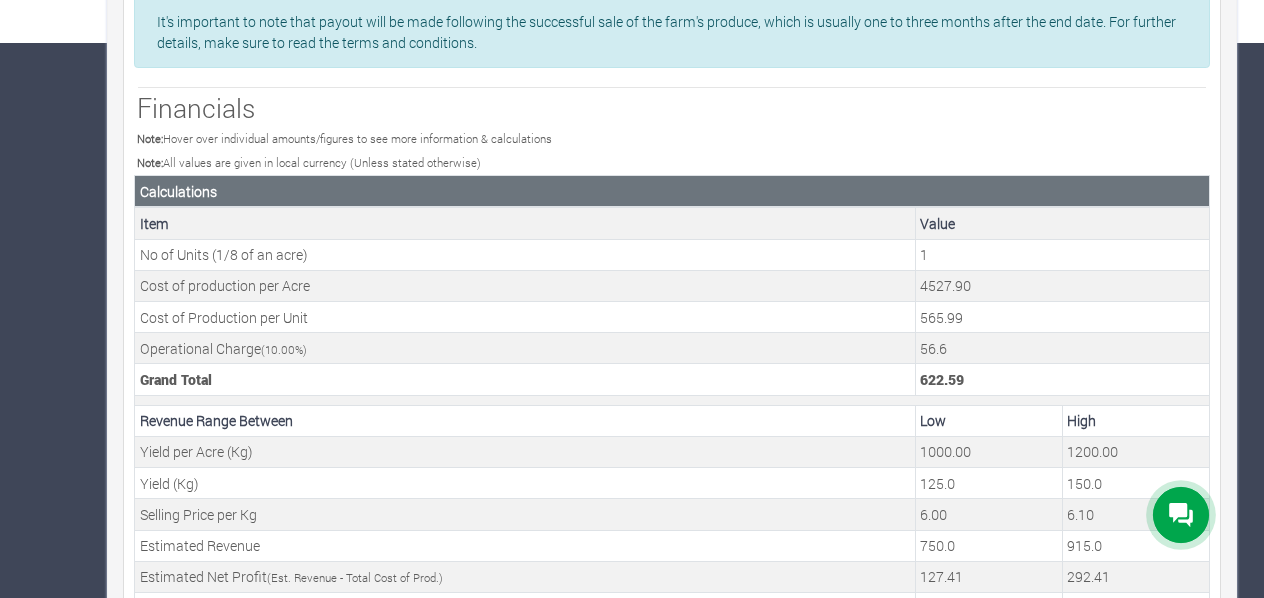 click on "Farms
Investments
Finances
Notifications
Profile
Sign Out
Back    Anita Atobra Women in Organic Soybeans Farming_2025 Farm
Item" at bounding box center [632, 219] 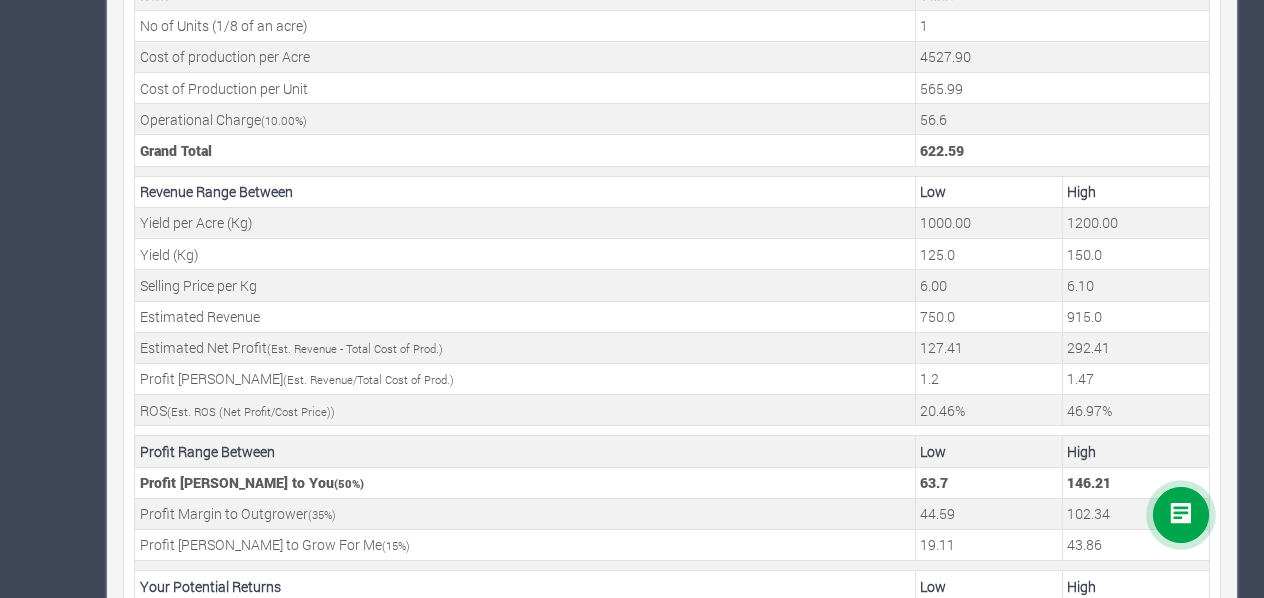 scroll, scrollTop: 782, scrollLeft: 0, axis: vertical 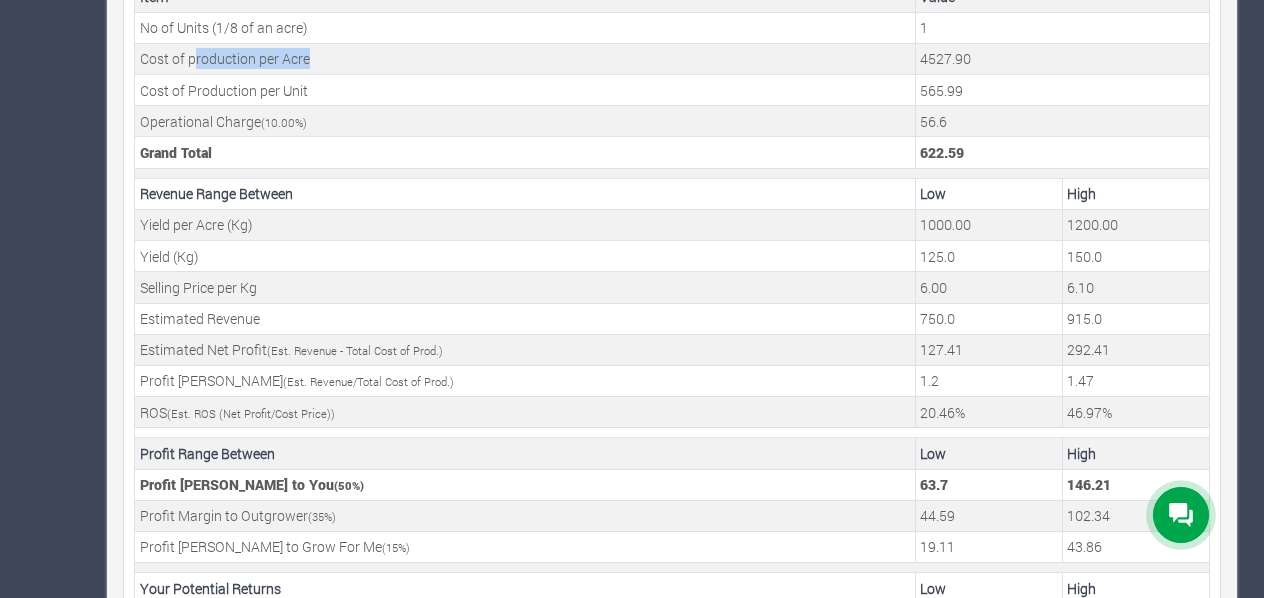 drag, startPoint x: 468, startPoint y: 38, endPoint x: 190, endPoint y: 43, distance: 278.04495 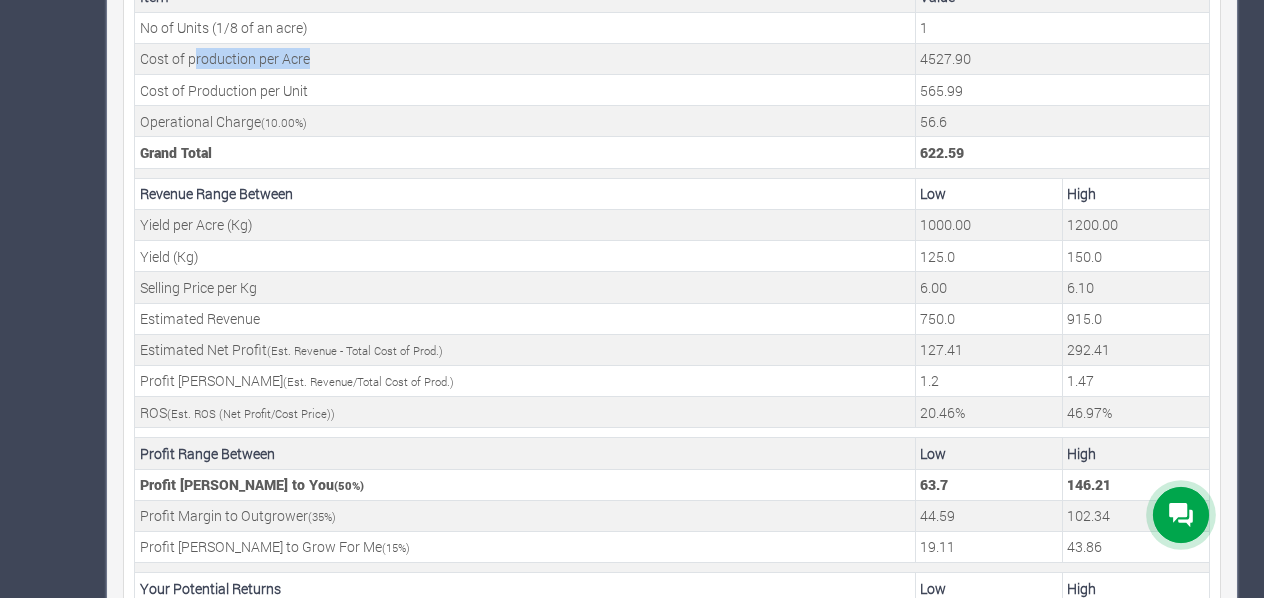 click on "Cost of production per Acre" at bounding box center [525, 58] 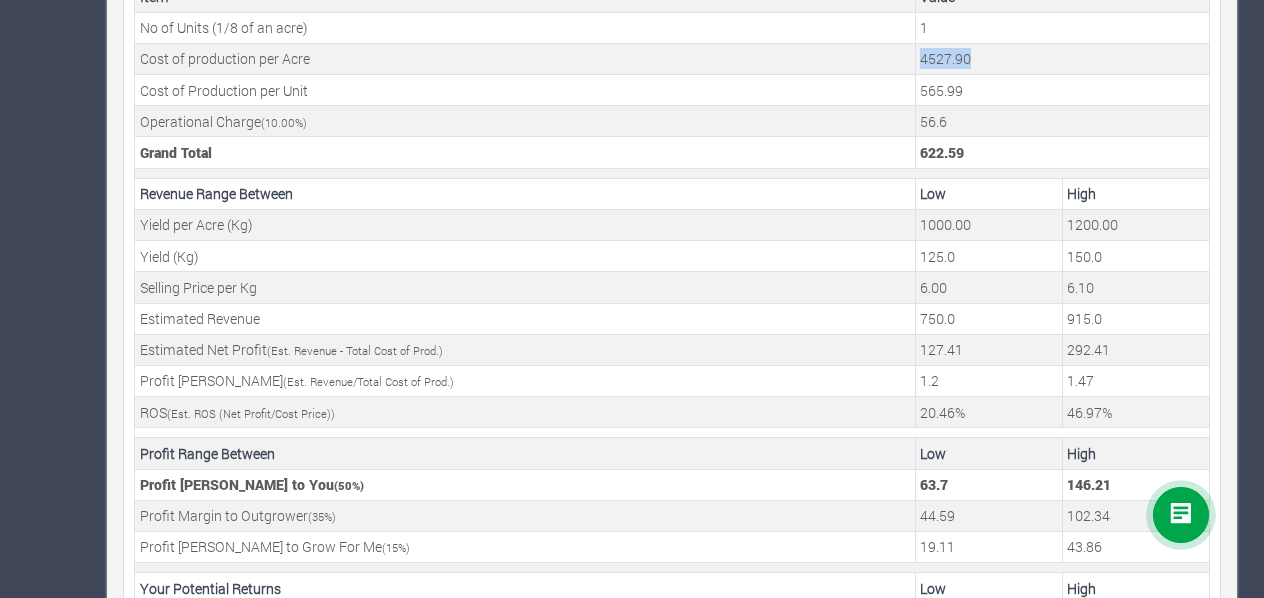 drag, startPoint x: 1036, startPoint y: 40, endPoint x: 508, endPoint y: 58, distance: 528.3067 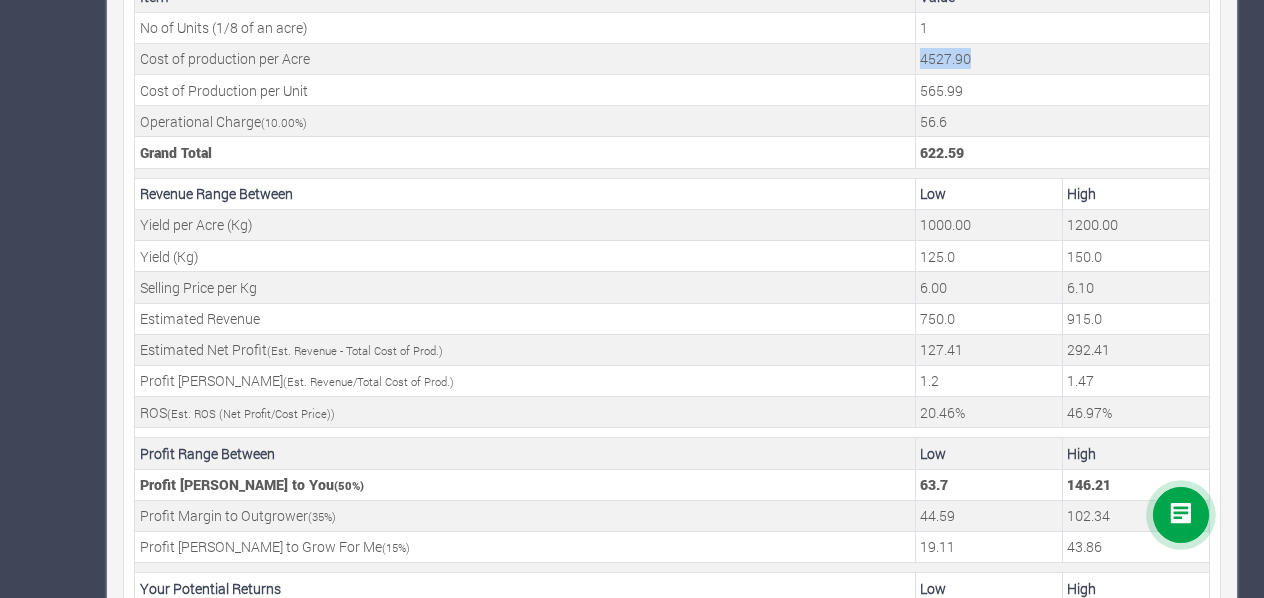 click on "Cost of production per Acre
4527.90" at bounding box center [672, 58] 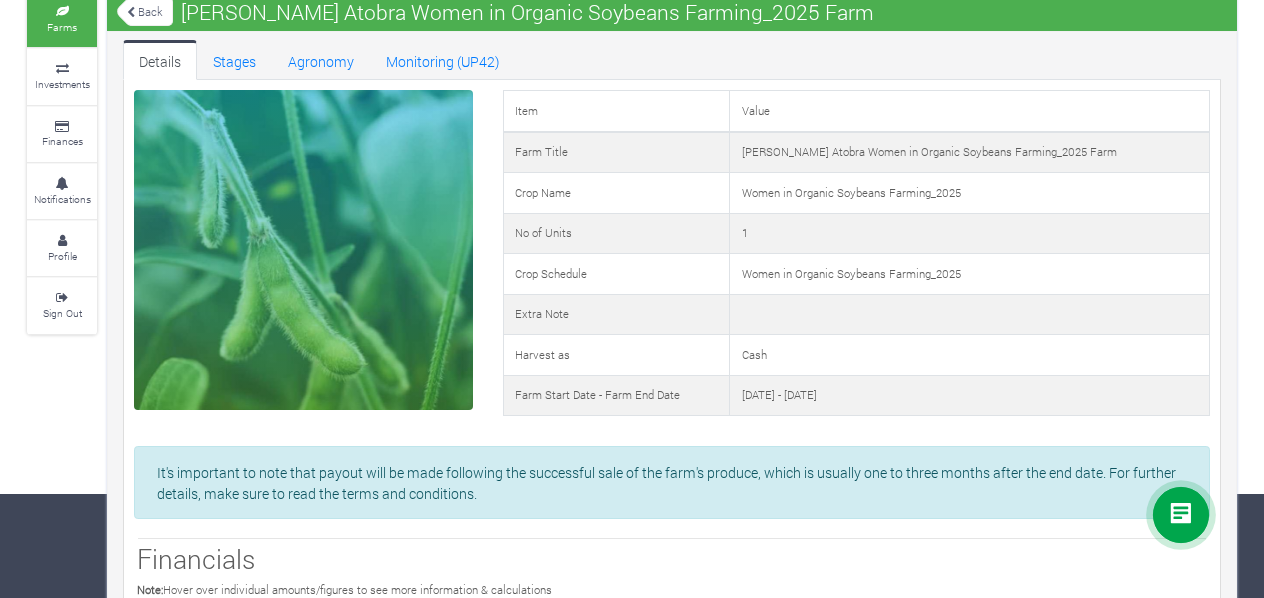 scroll, scrollTop: 104, scrollLeft: 0, axis: vertical 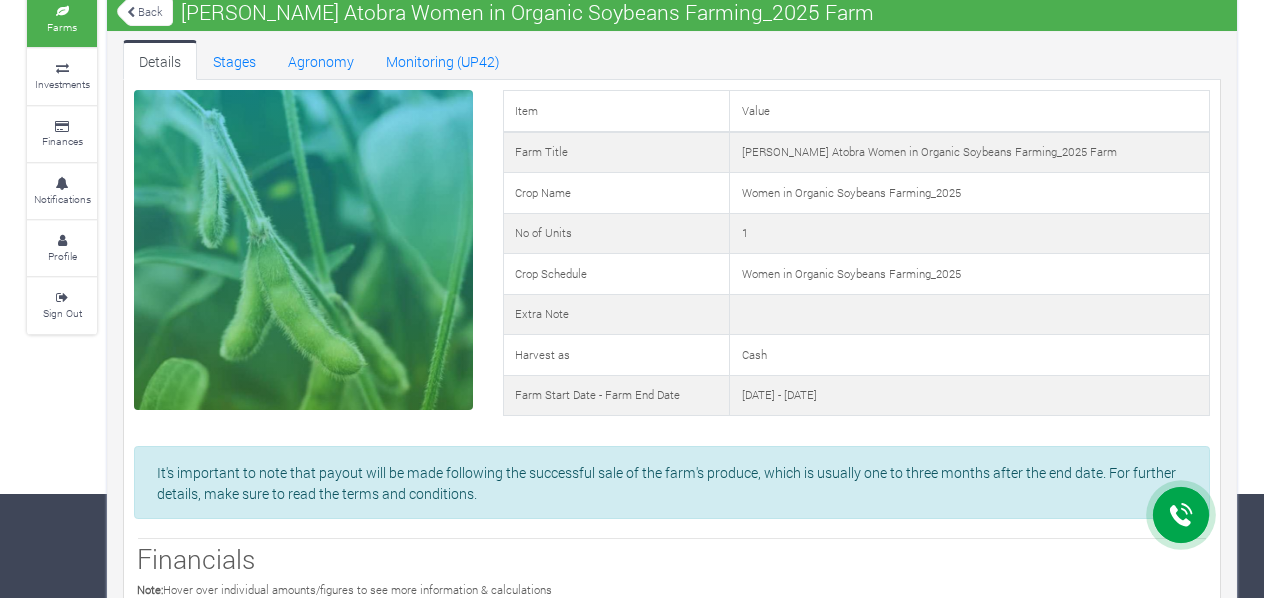 click on "20th Jun 2025 - 30th Mar 2026" at bounding box center [970, 395] 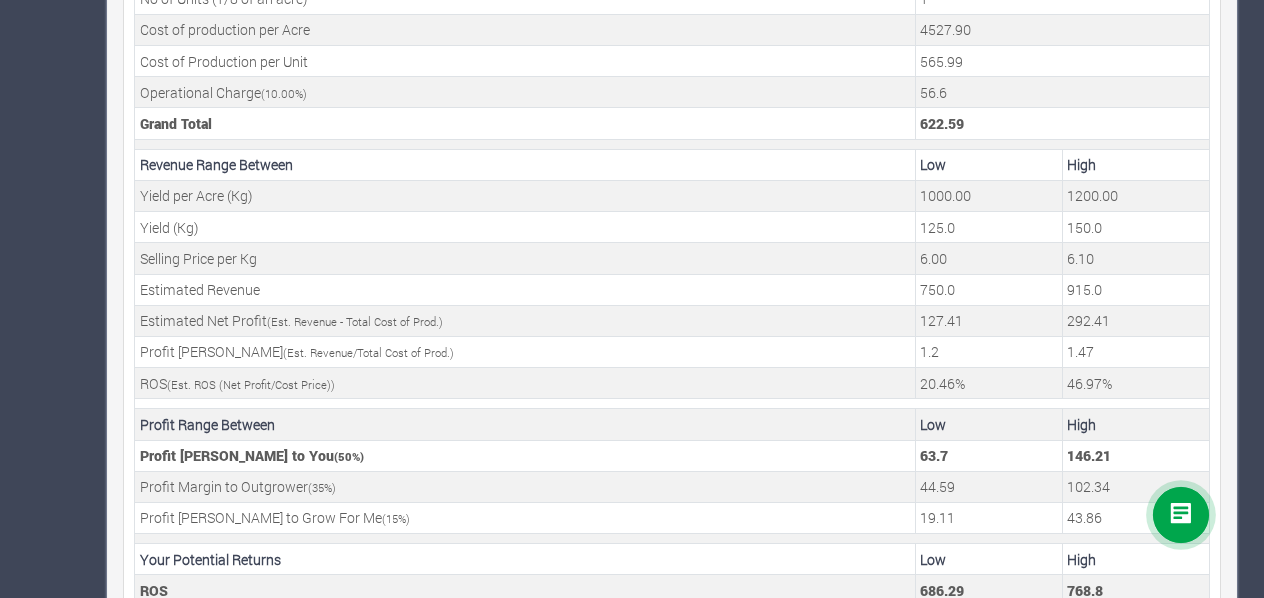 scroll, scrollTop: 841, scrollLeft: 0, axis: vertical 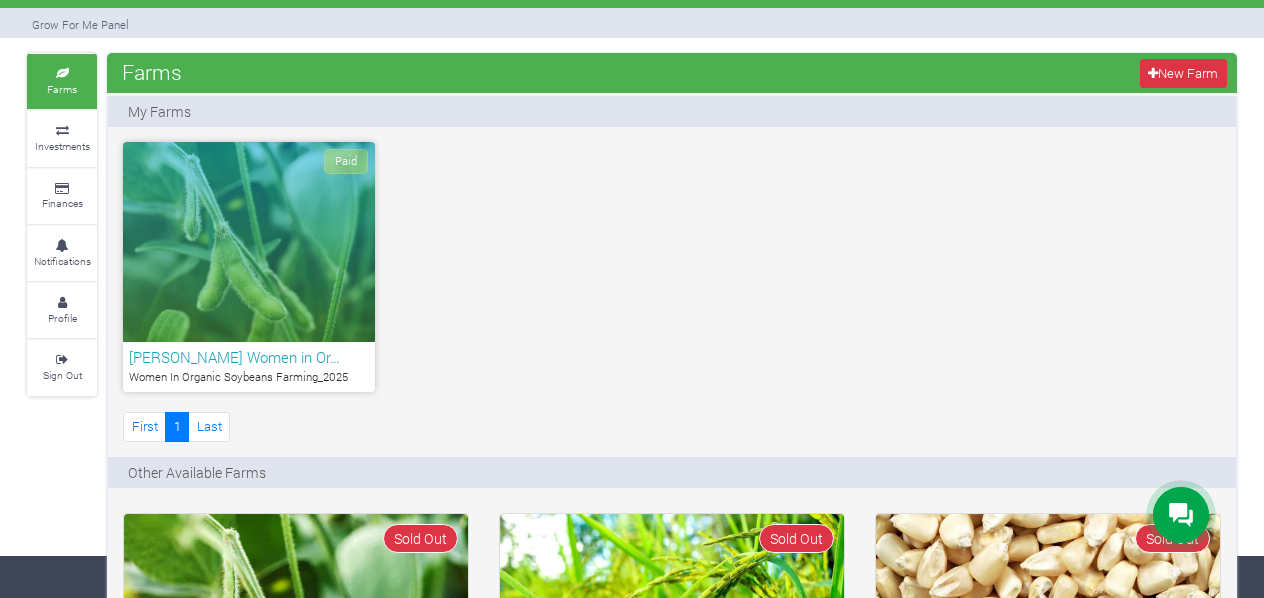 click on "Paid" at bounding box center [249, 242] 